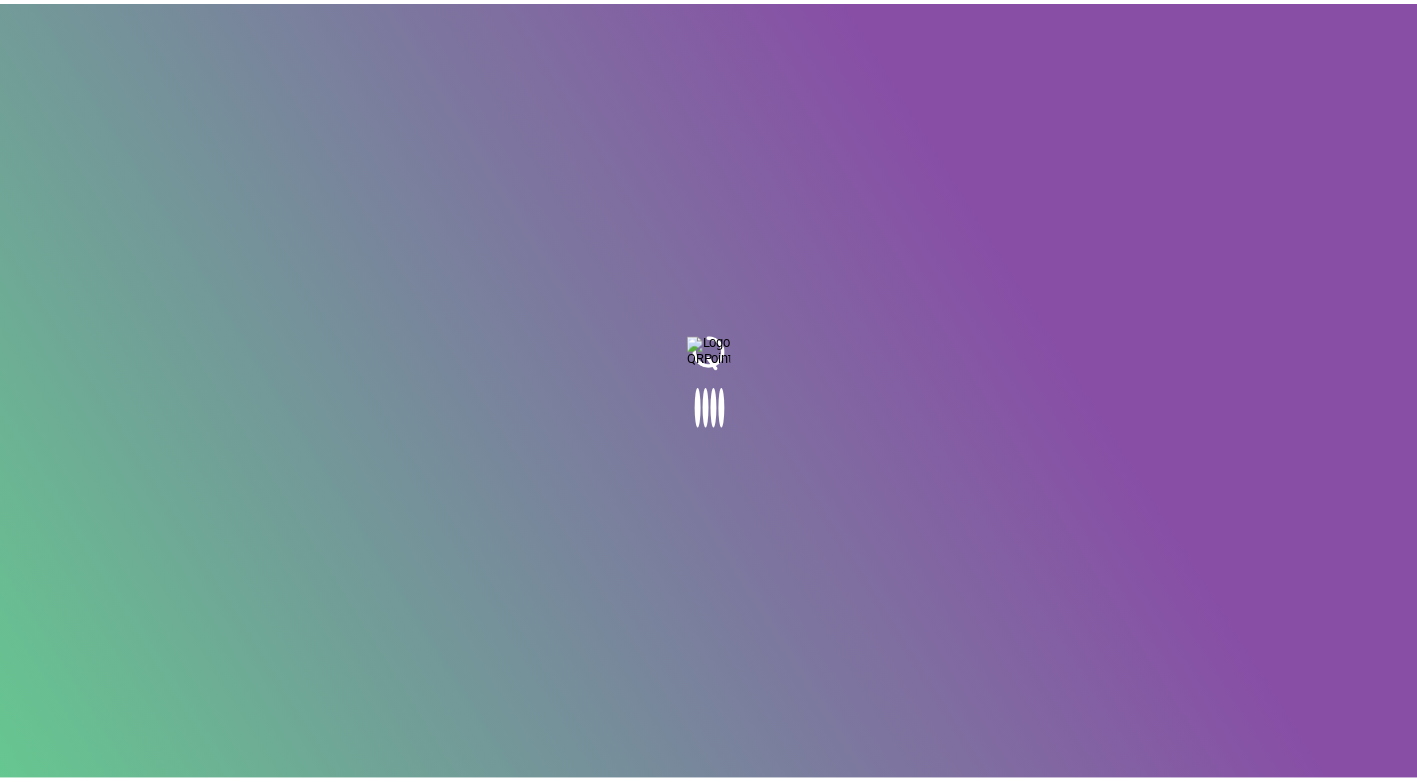 scroll, scrollTop: 0, scrollLeft: 0, axis: both 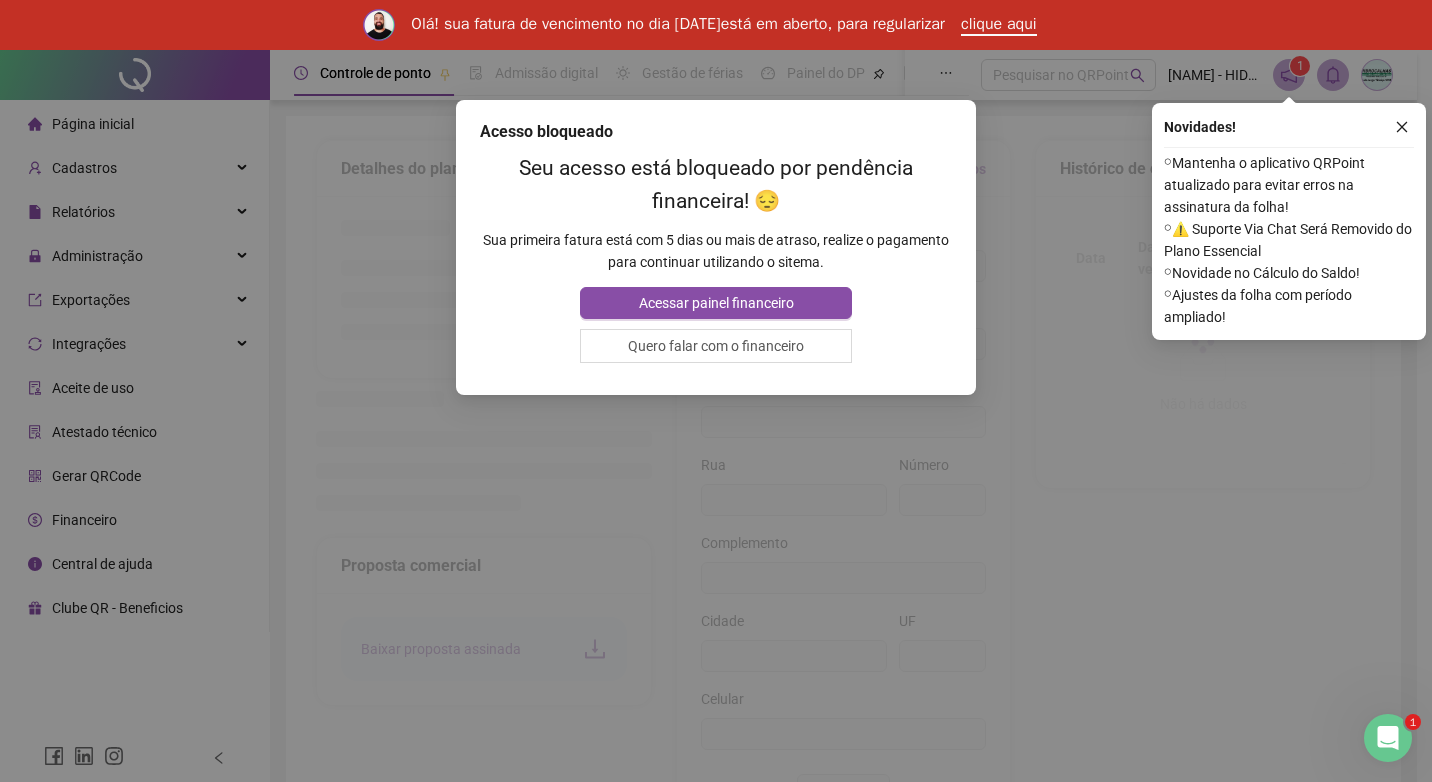 type on "**********" 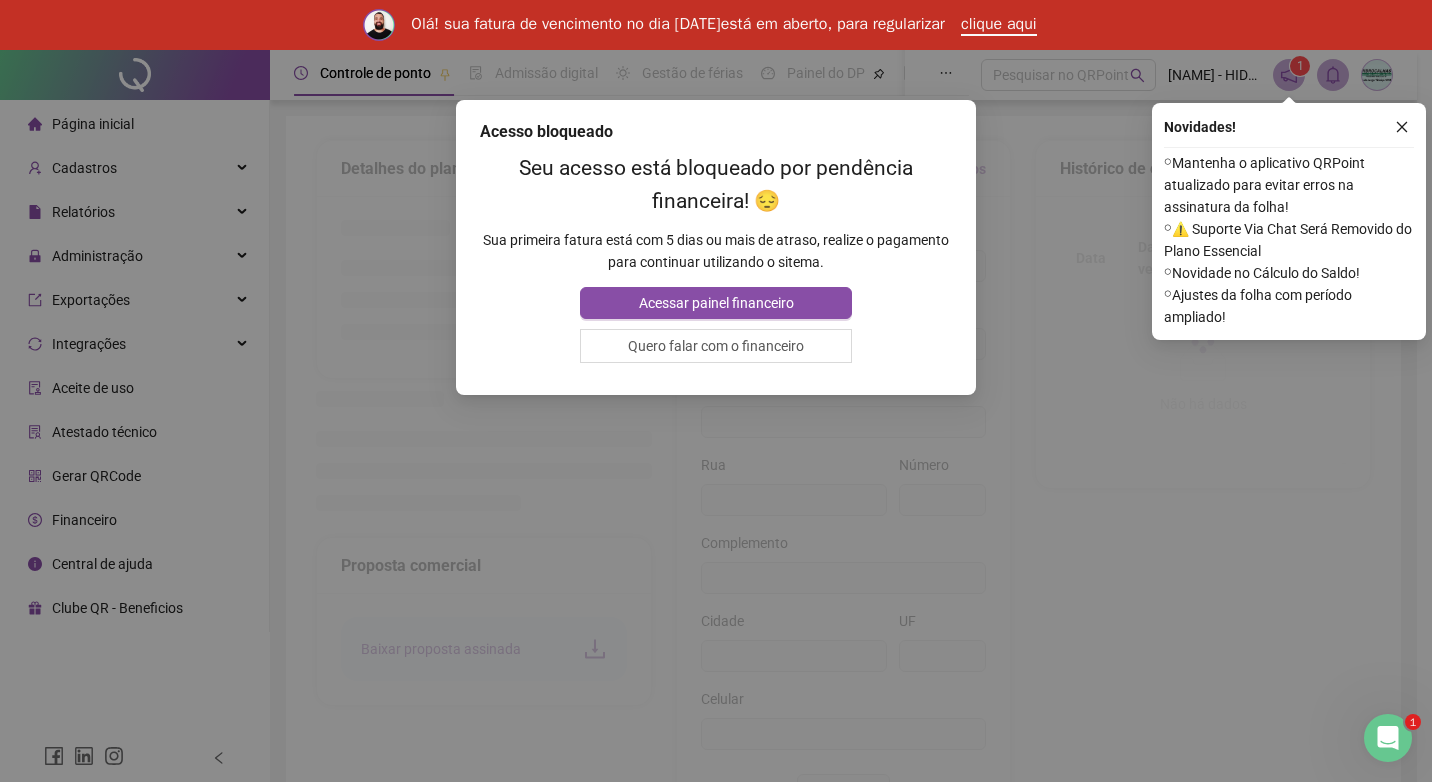 type on "**********" 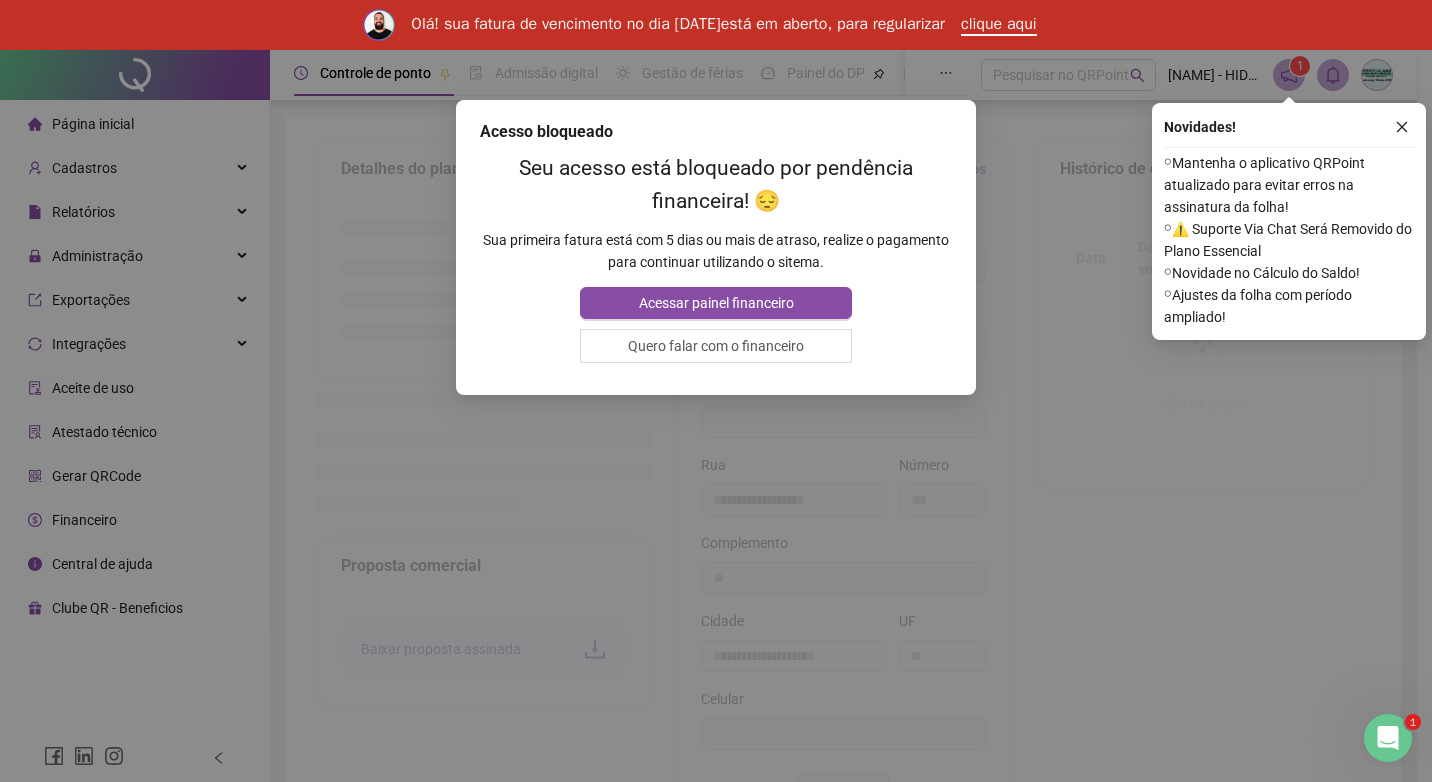 type on "*********" 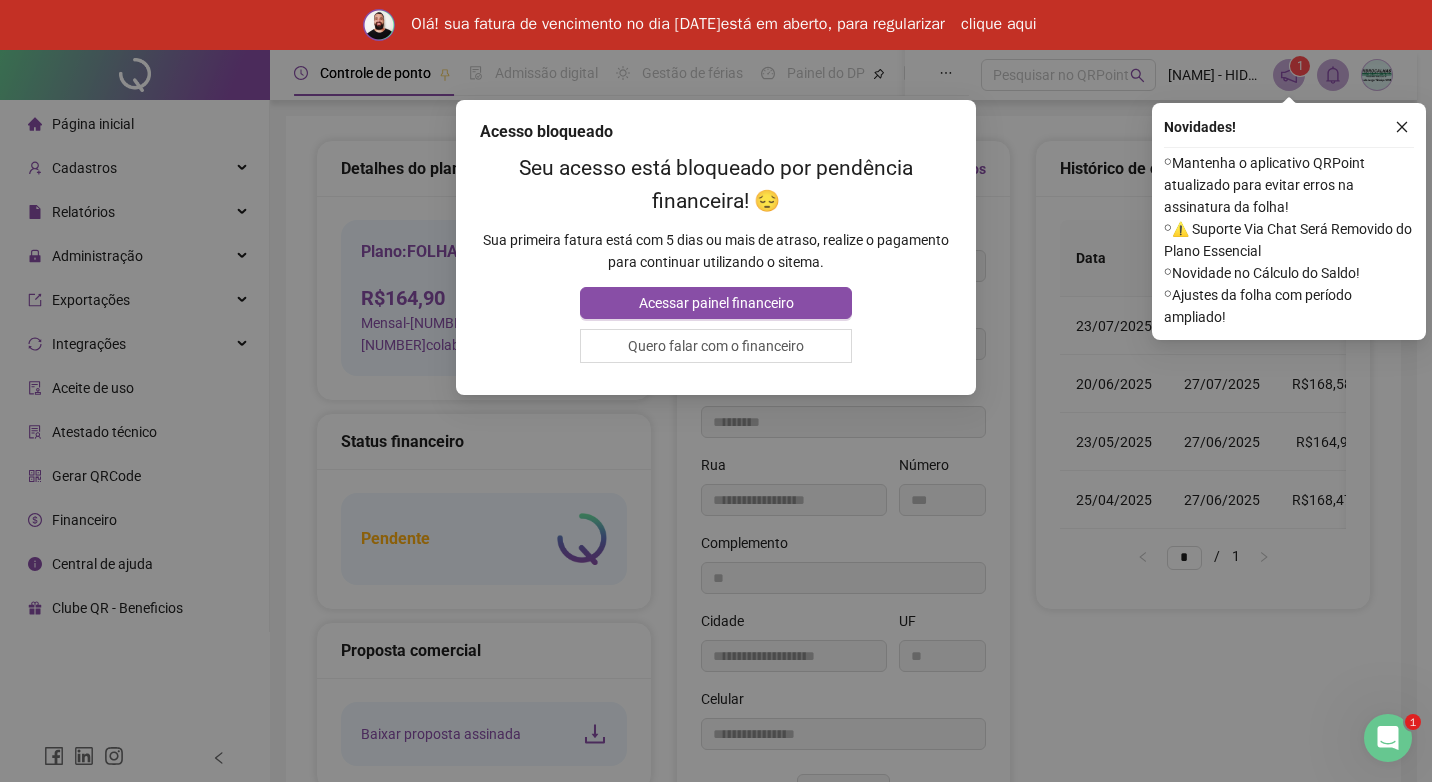 click on "clique aqui" at bounding box center [999, 25] 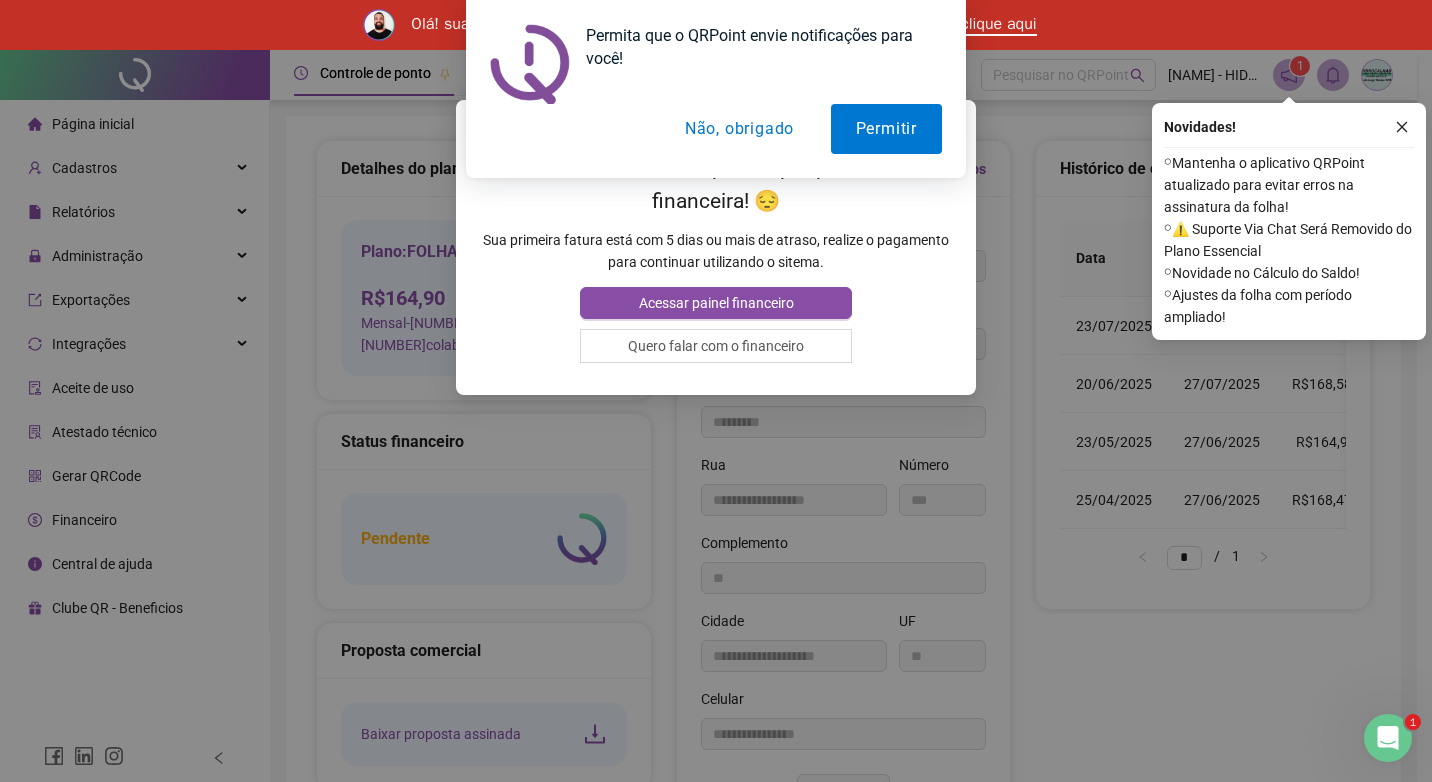 click on "Não, obrigado" at bounding box center (739, 129) 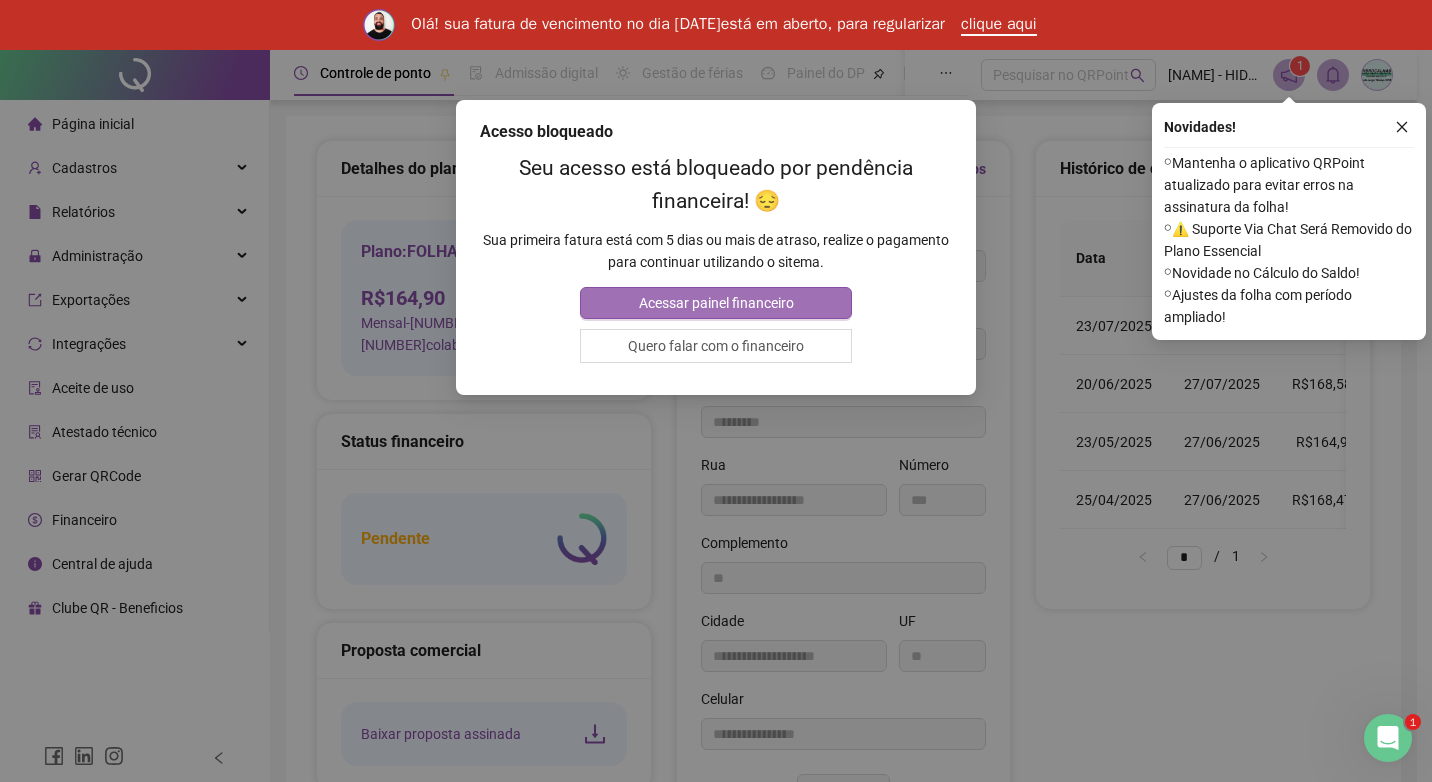 click on "Acessar painel financeiro" at bounding box center (716, 303) 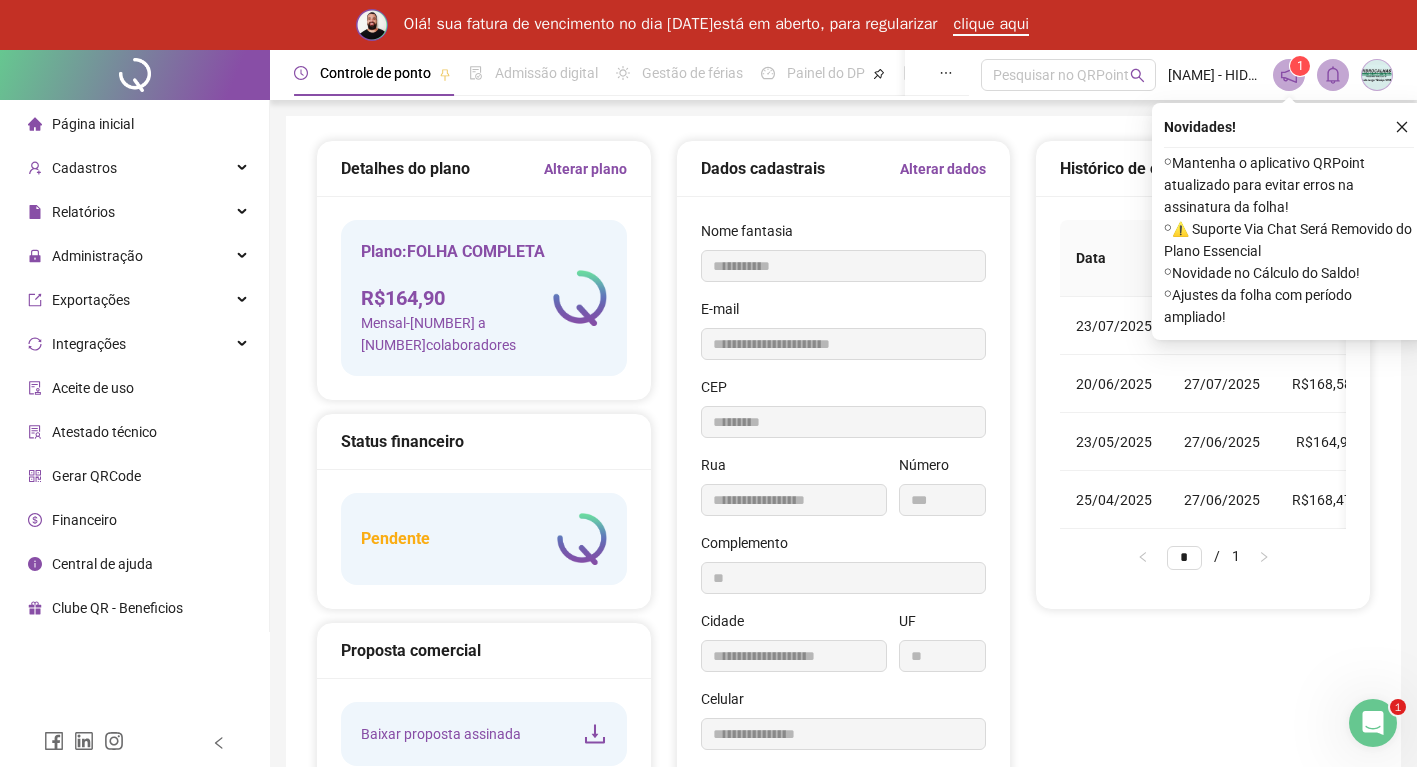 click on "Plano:  FOLHA COMPLETA R$ 164,90 Mensal  -  11 a 25  colaboradores" at bounding box center (457, 298) 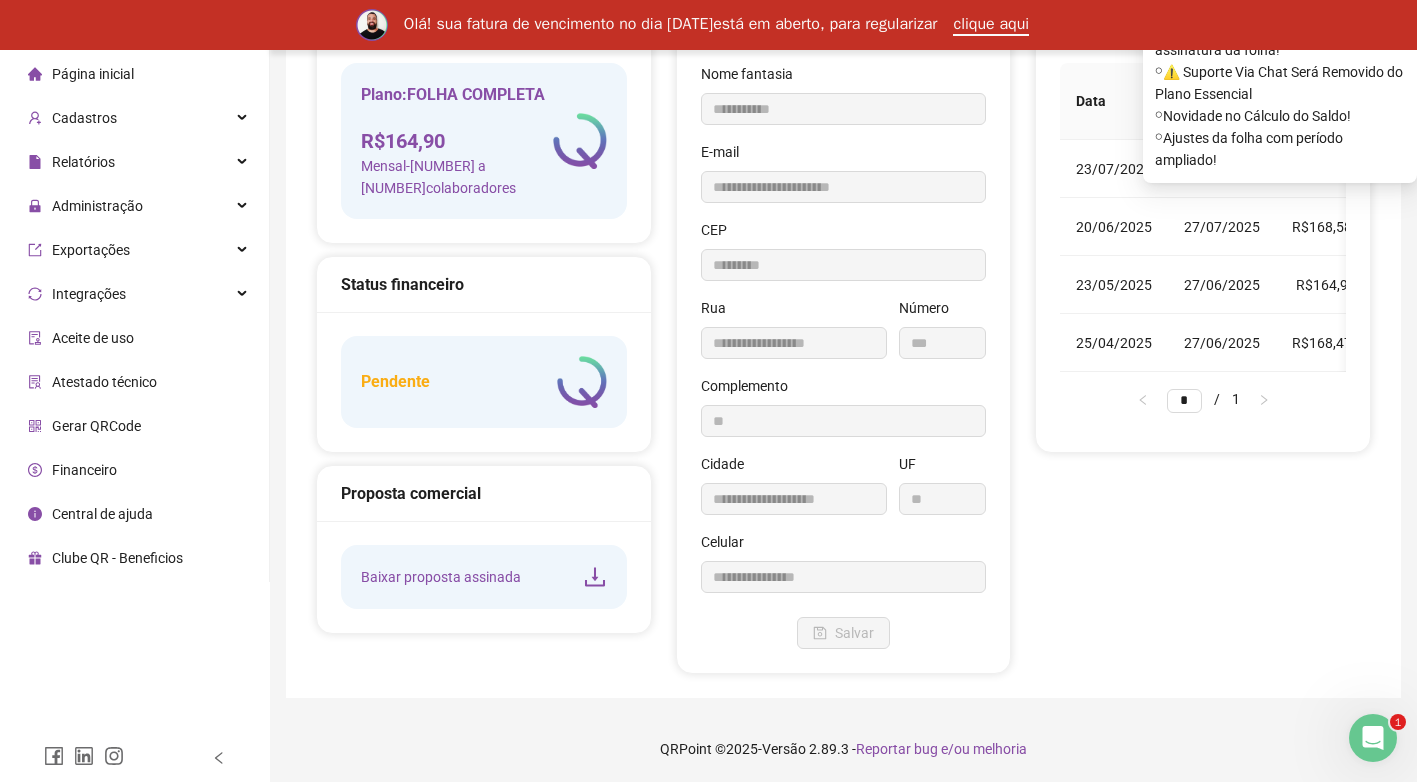 scroll, scrollTop: 159, scrollLeft: 0, axis: vertical 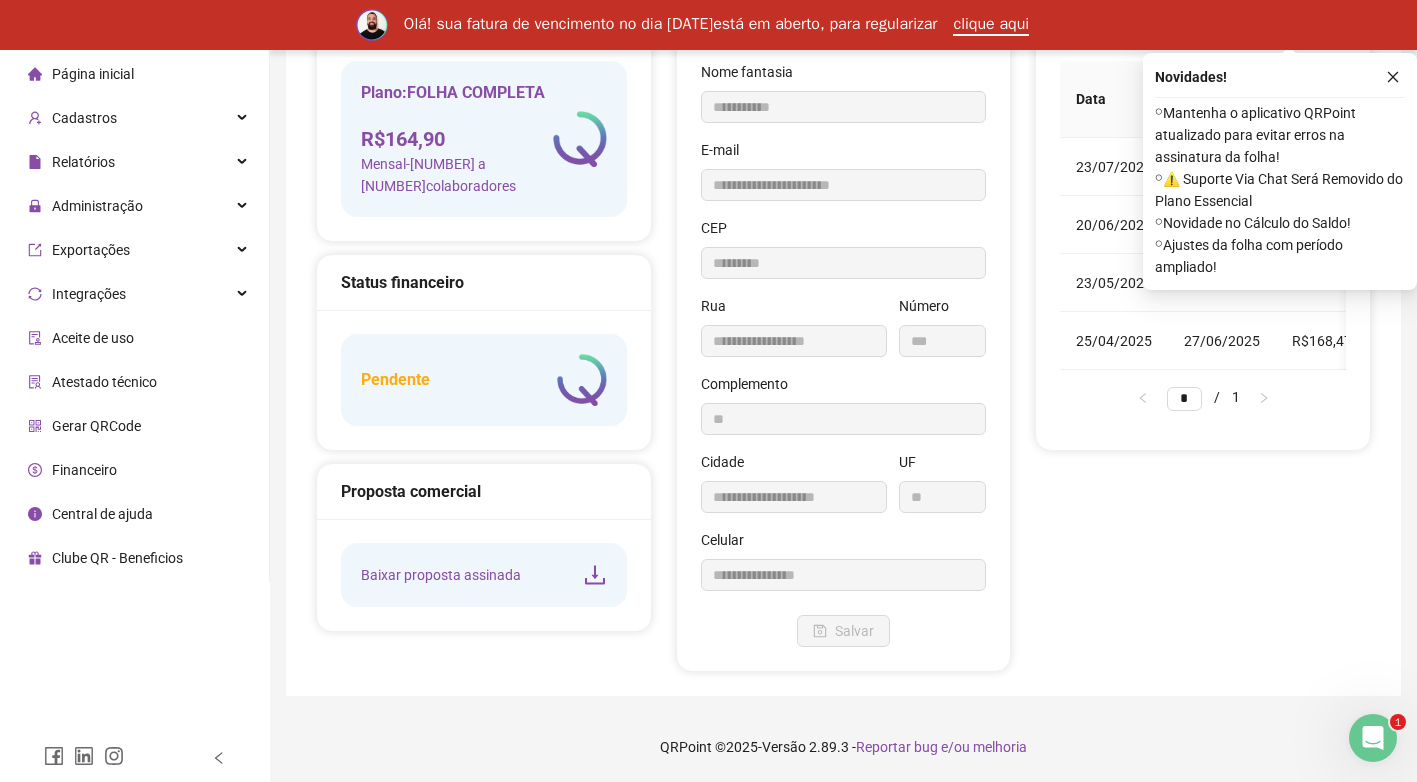 click on "Pendente" at bounding box center [484, 380] 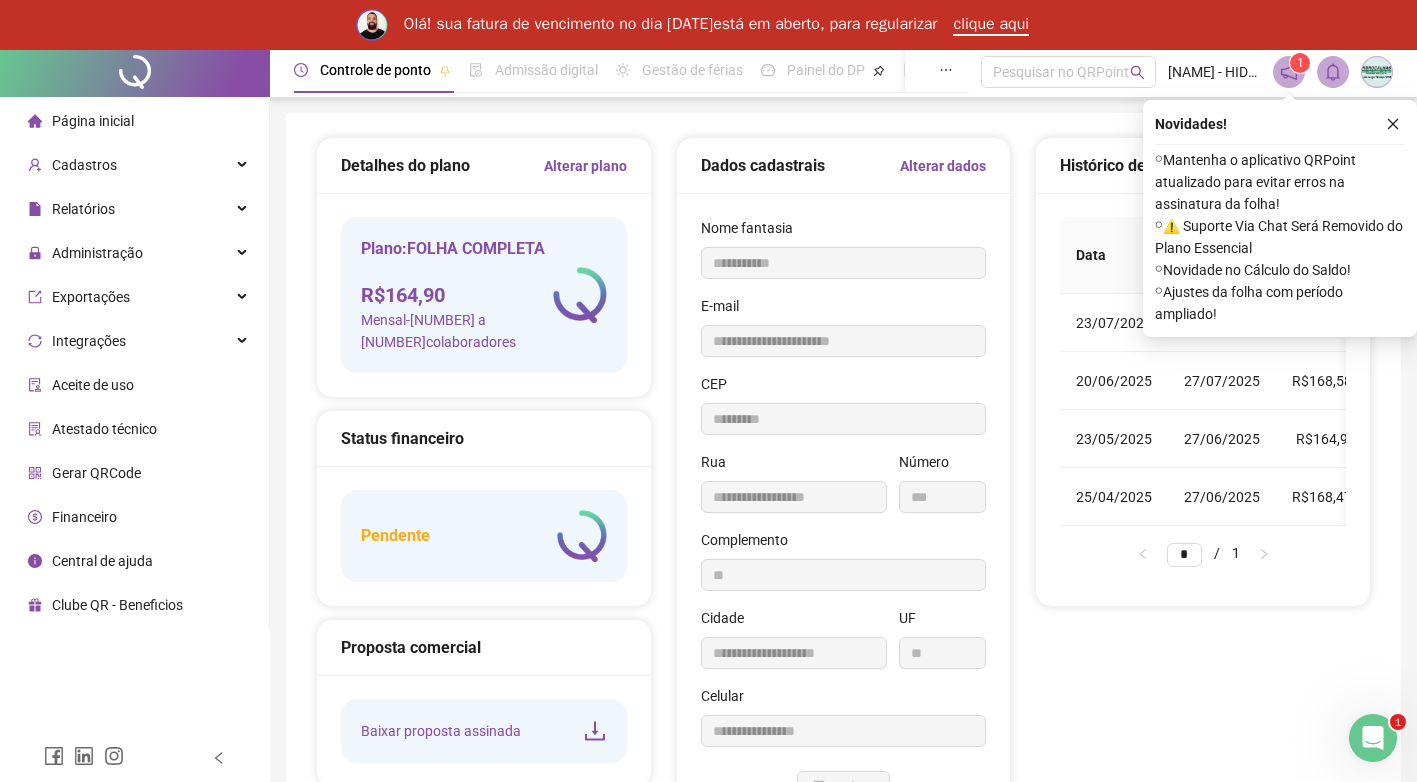 scroll, scrollTop: 0, scrollLeft: 0, axis: both 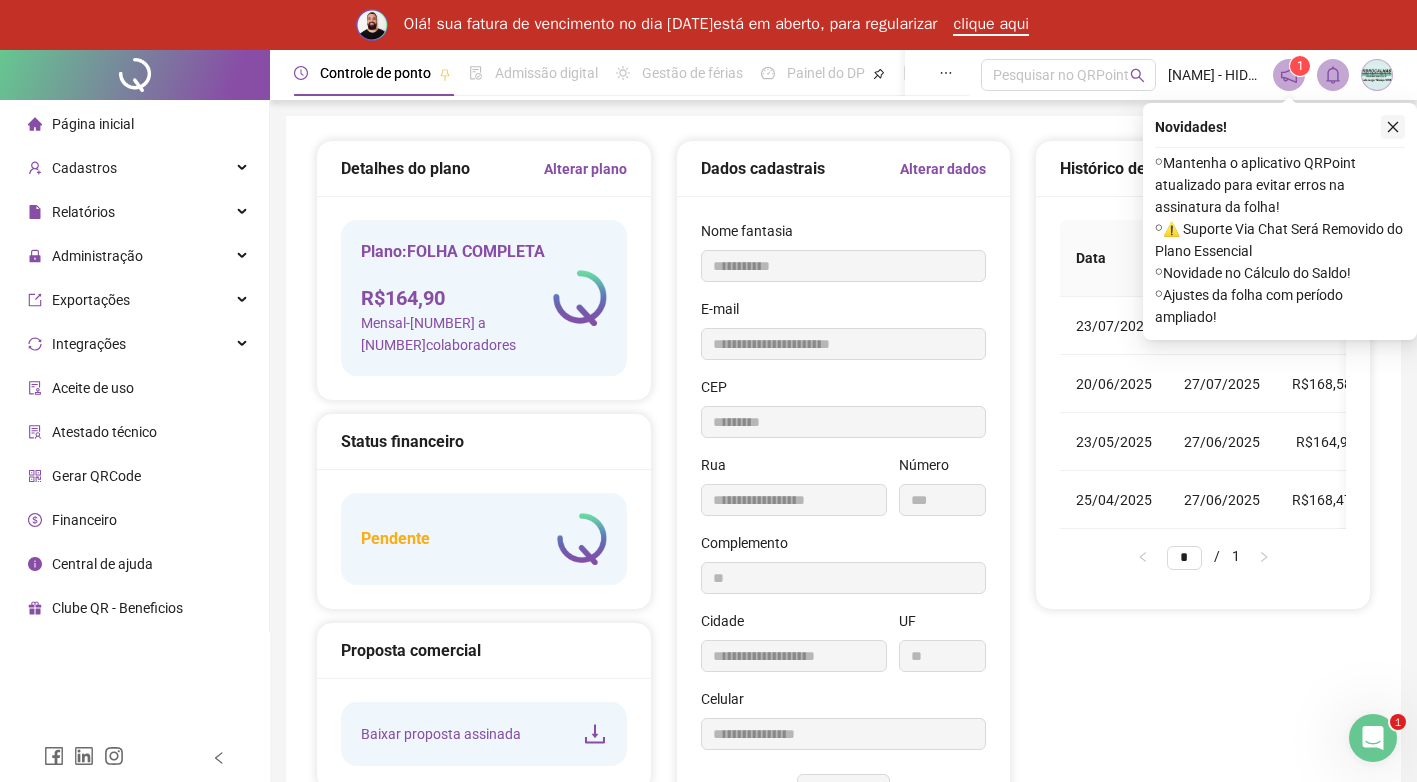 click at bounding box center (1393, 127) 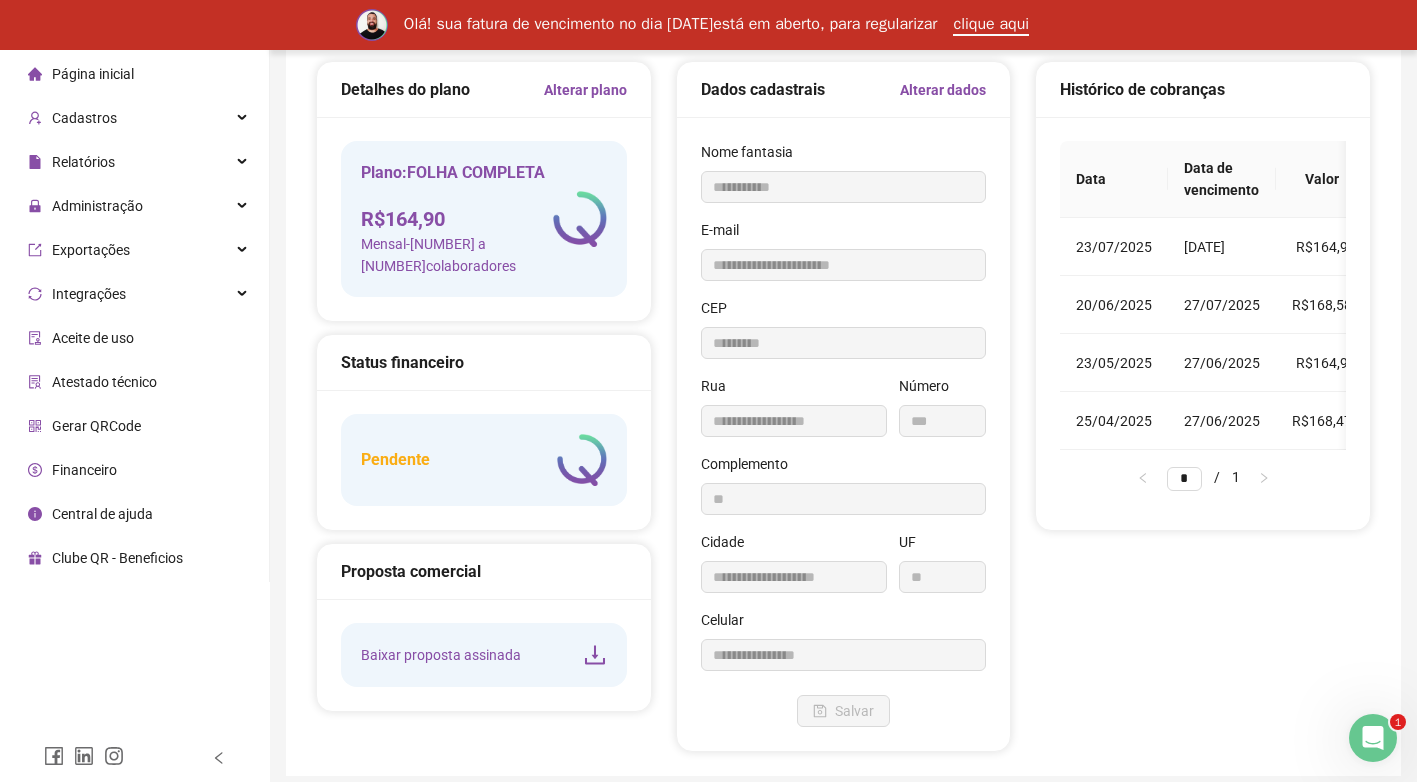 scroll, scrollTop: 159, scrollLeft: 0, axis: vertical 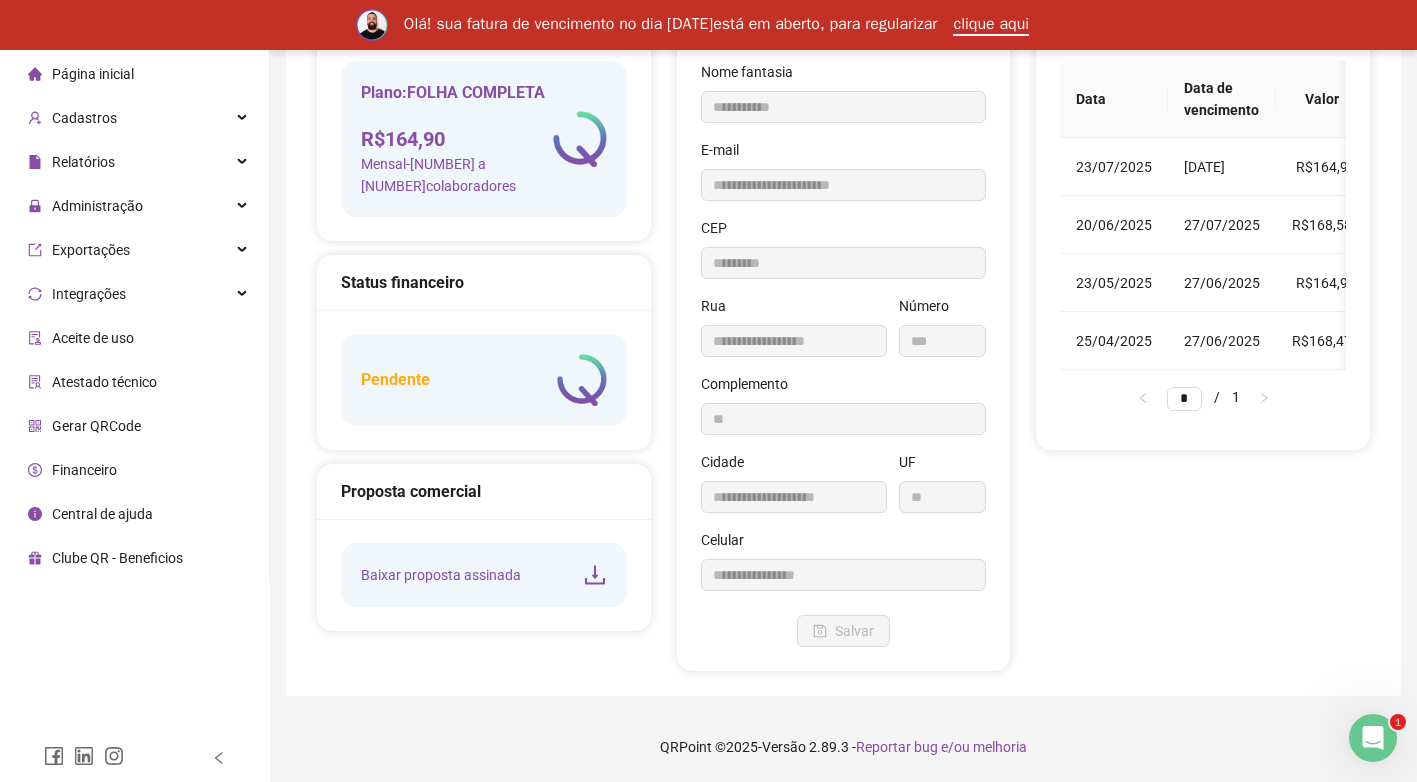 click on "Pendente" at bounding box center [395, 380] 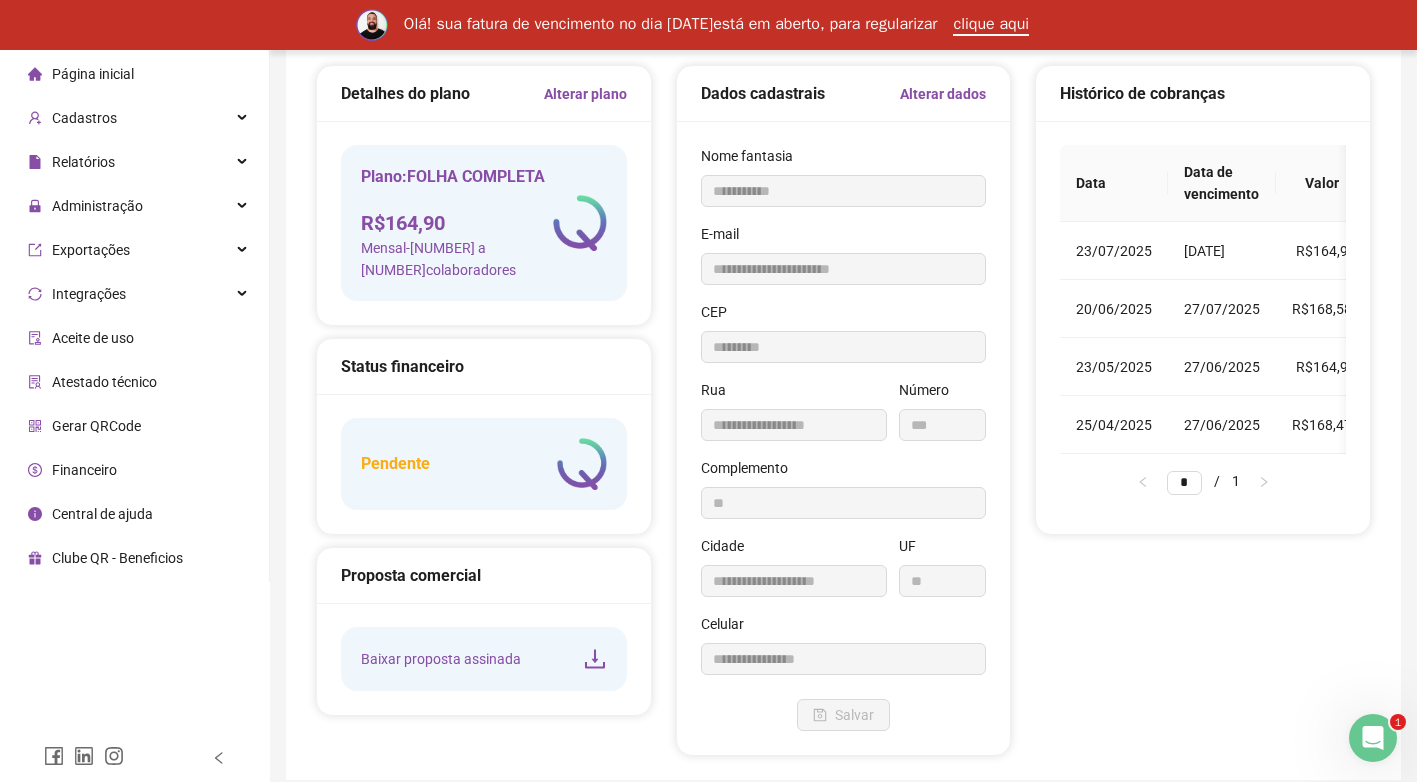 scroll, scrollTop: 0, scrollLeft: 0, axis: both 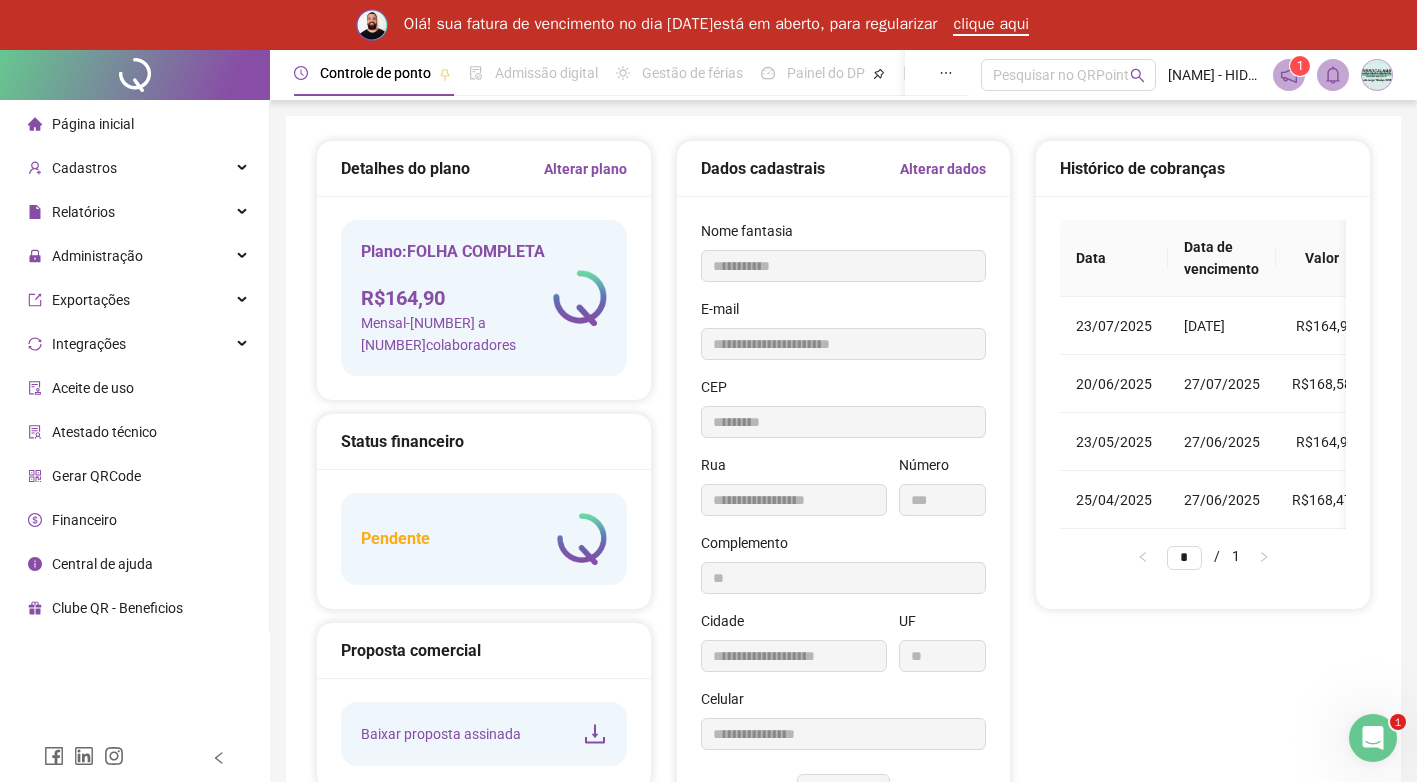 click on "Financeiro" at bounding box center [84, 520] 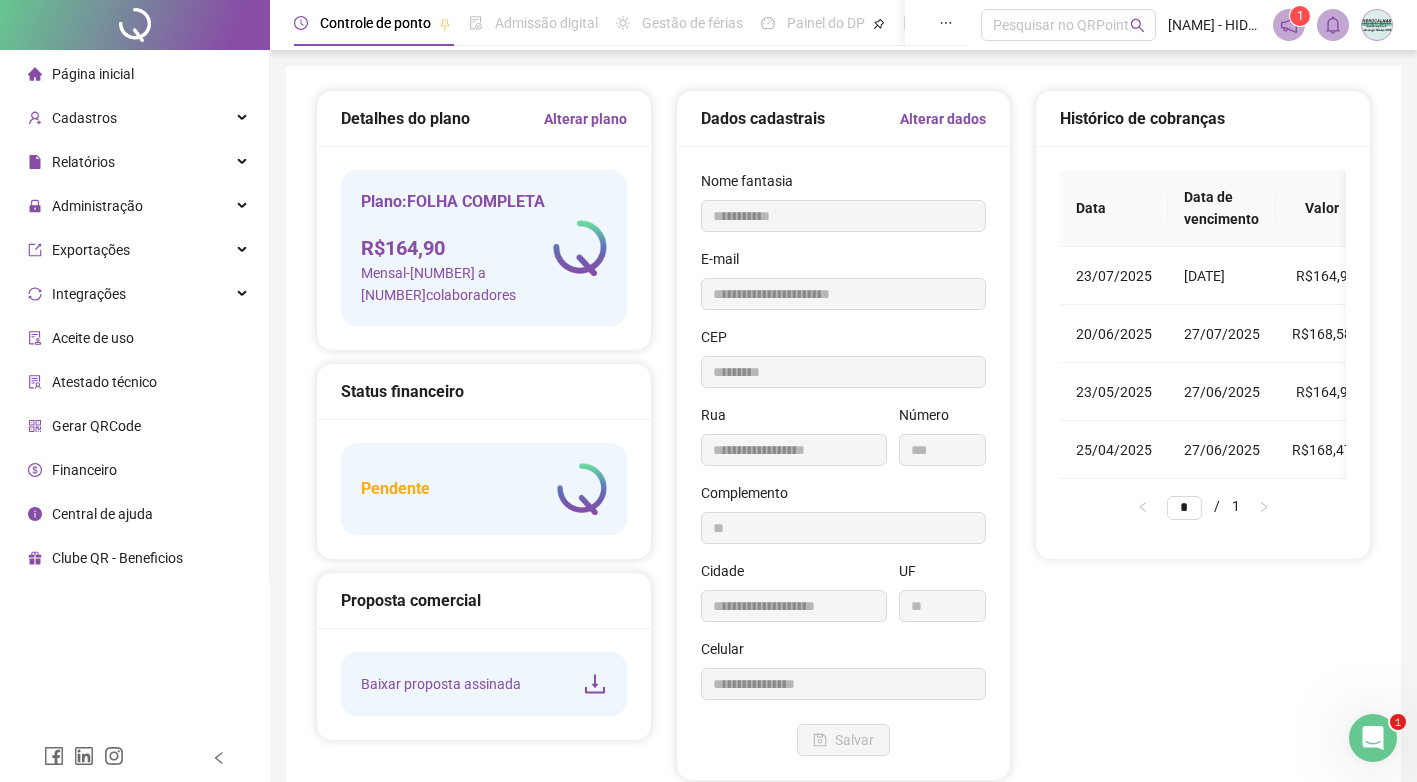 click on "Atestado técnico" at bounding box center (104, 382) 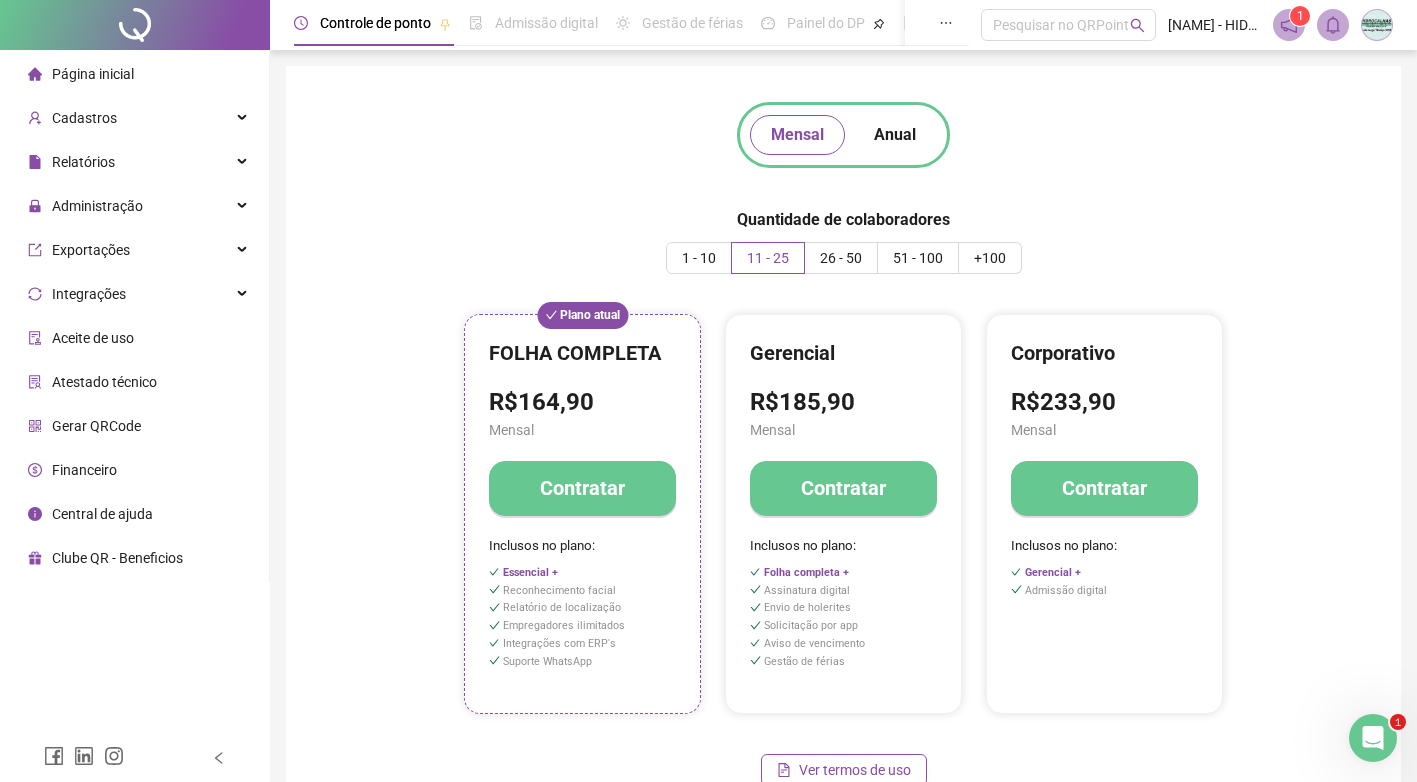 click on "Financeiro" at bounding box center [84, 470] 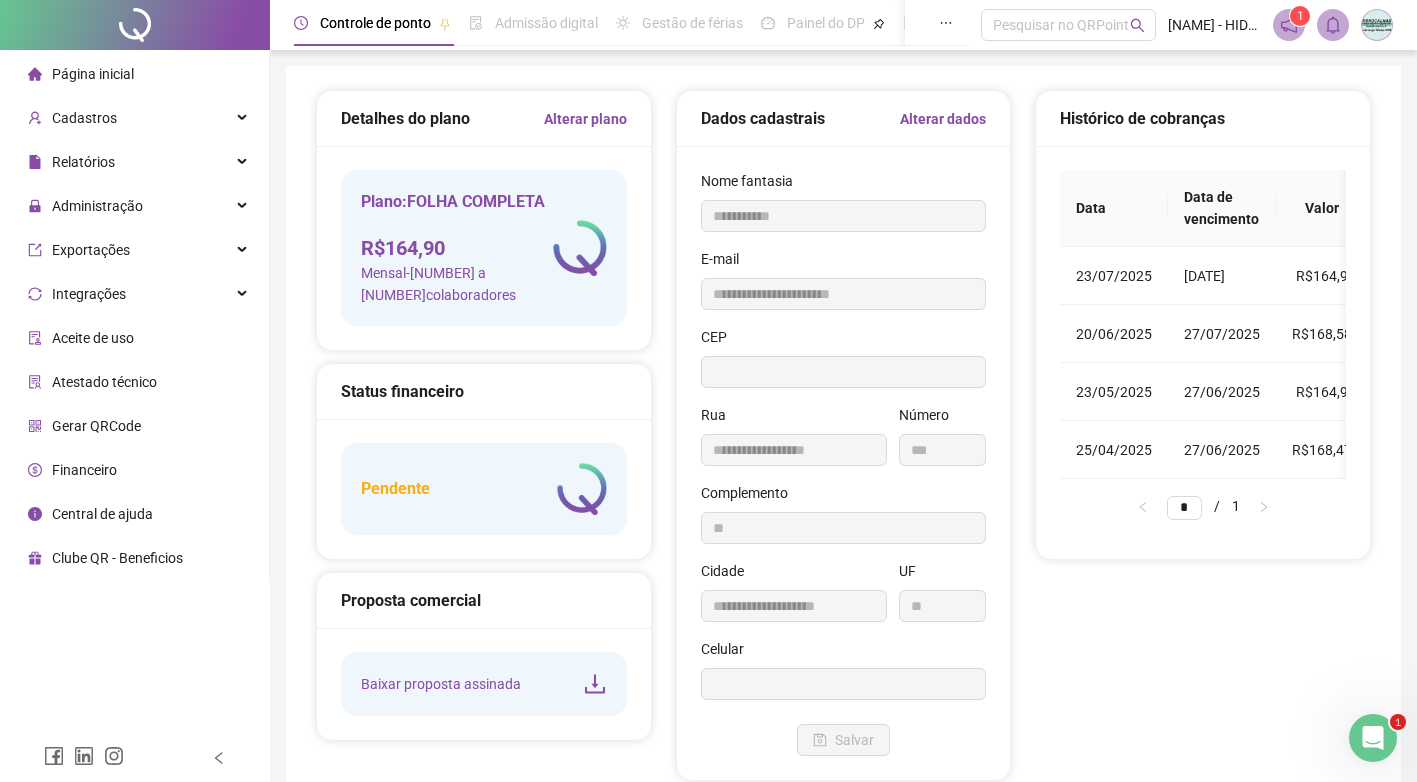 type on "**********" 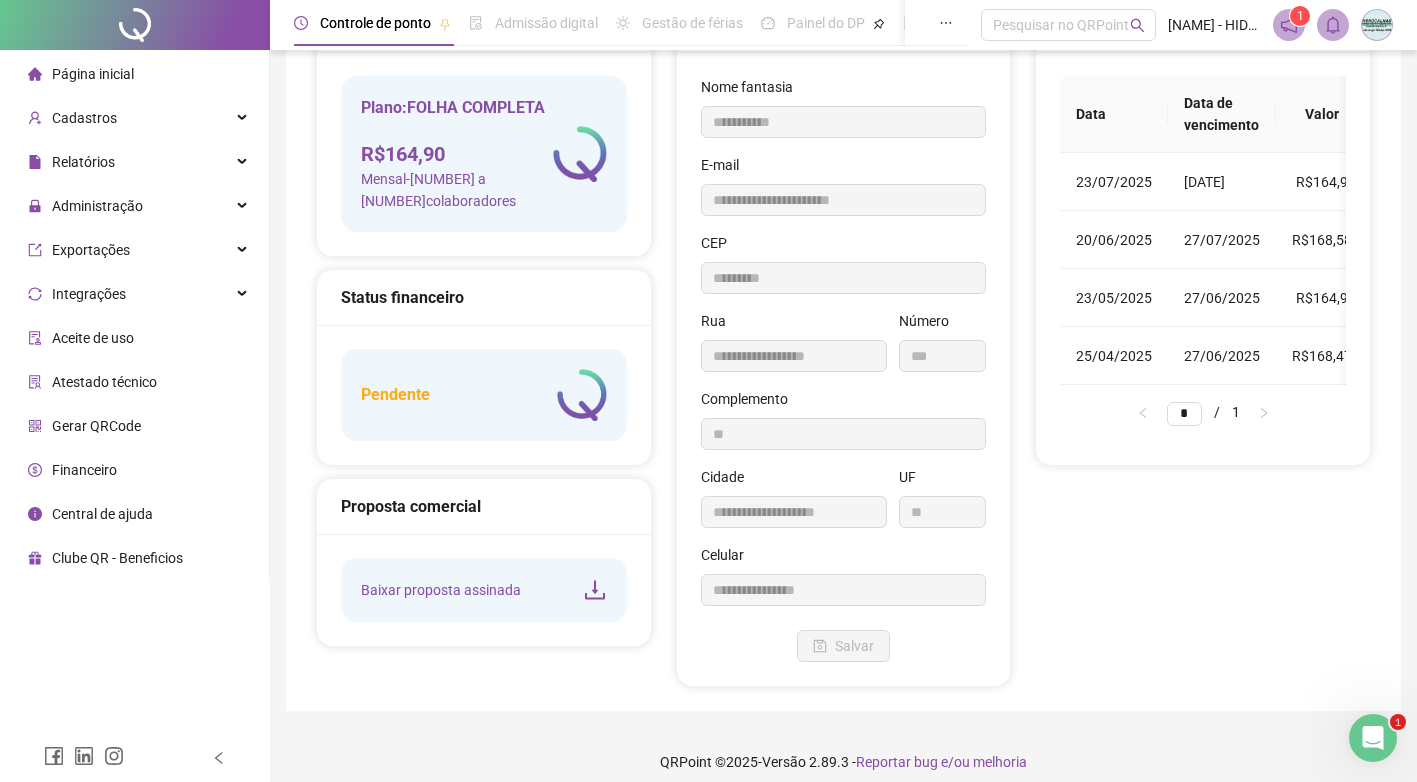 scroll, scrollTop: 109, scrollLeft: 0, axis: vertical 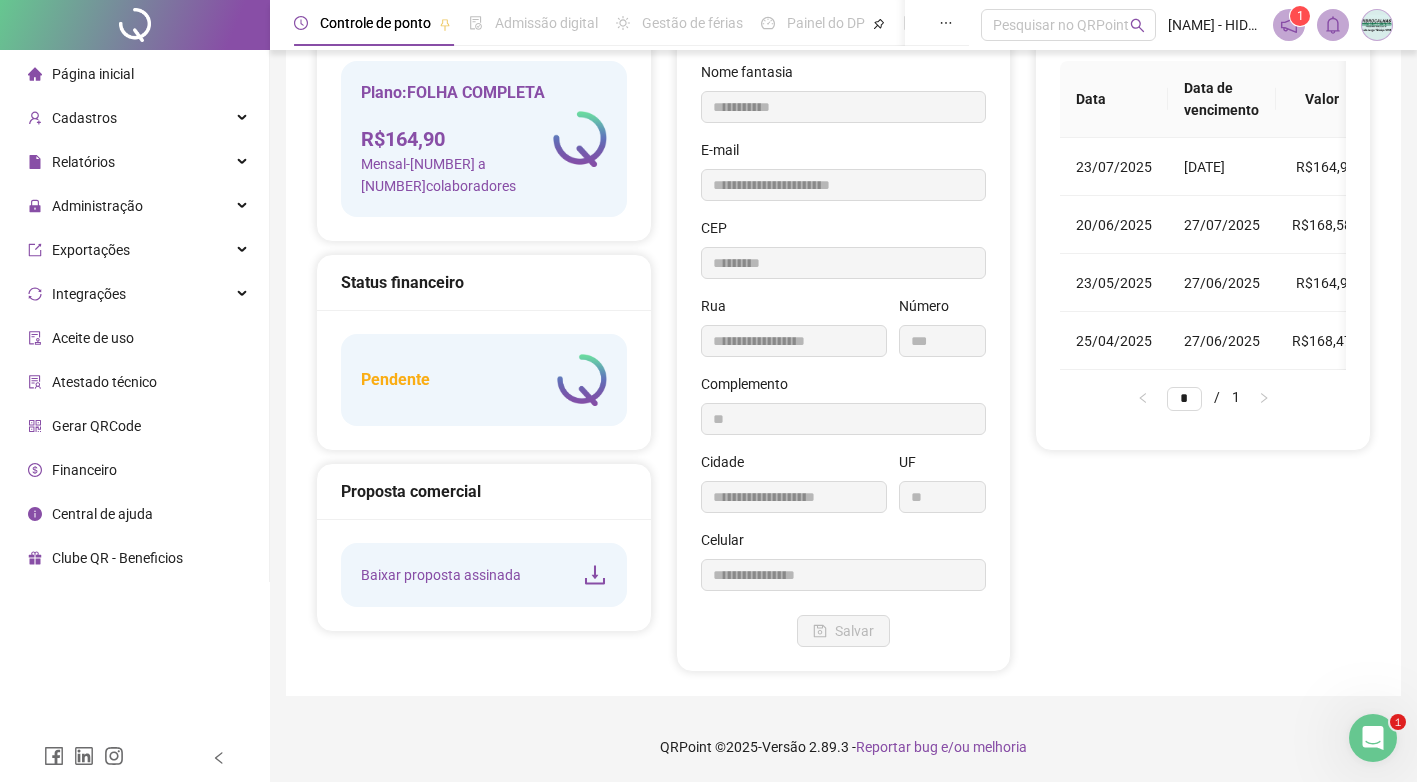 click on "Pendente" at bounding box center [484, 380] 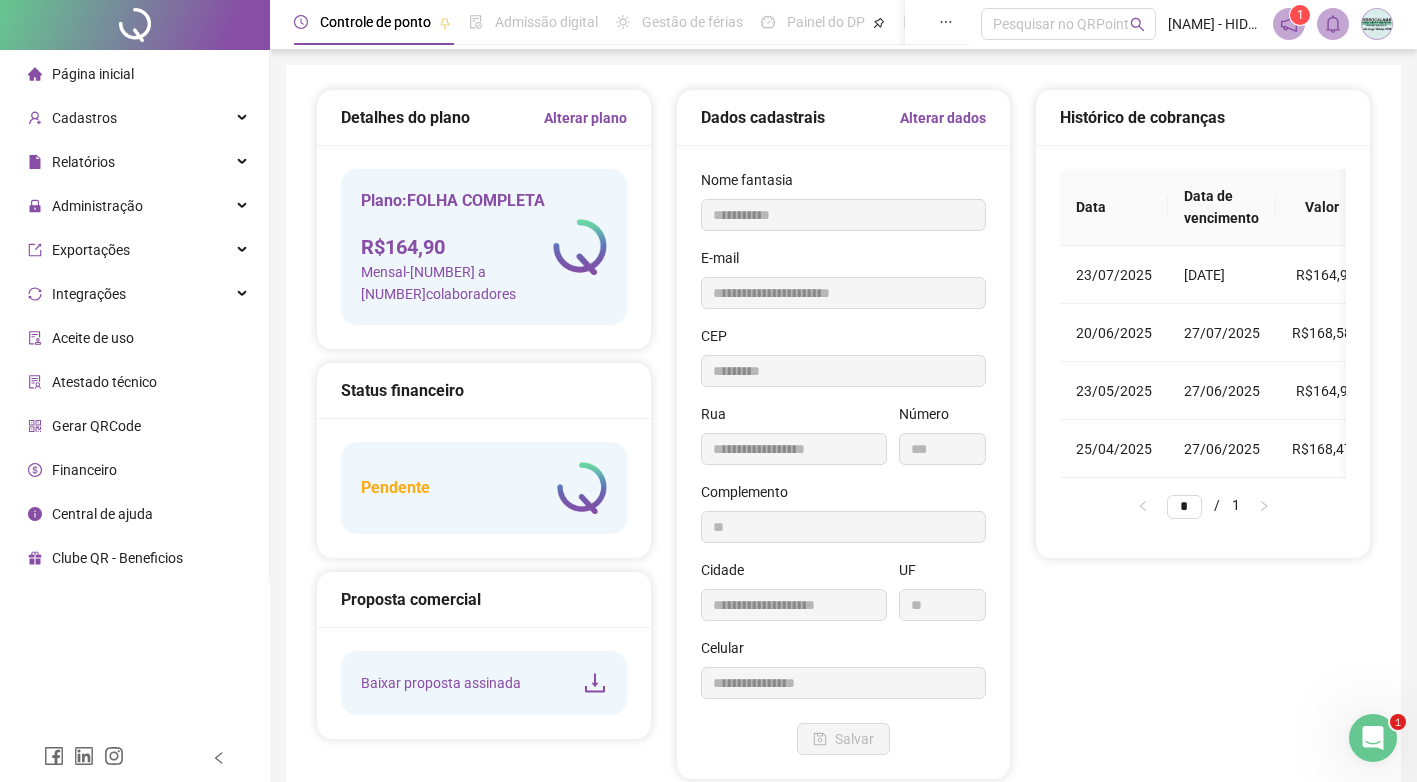 scroll, scrollTop: 0, scrollLeft: 0, axis: both 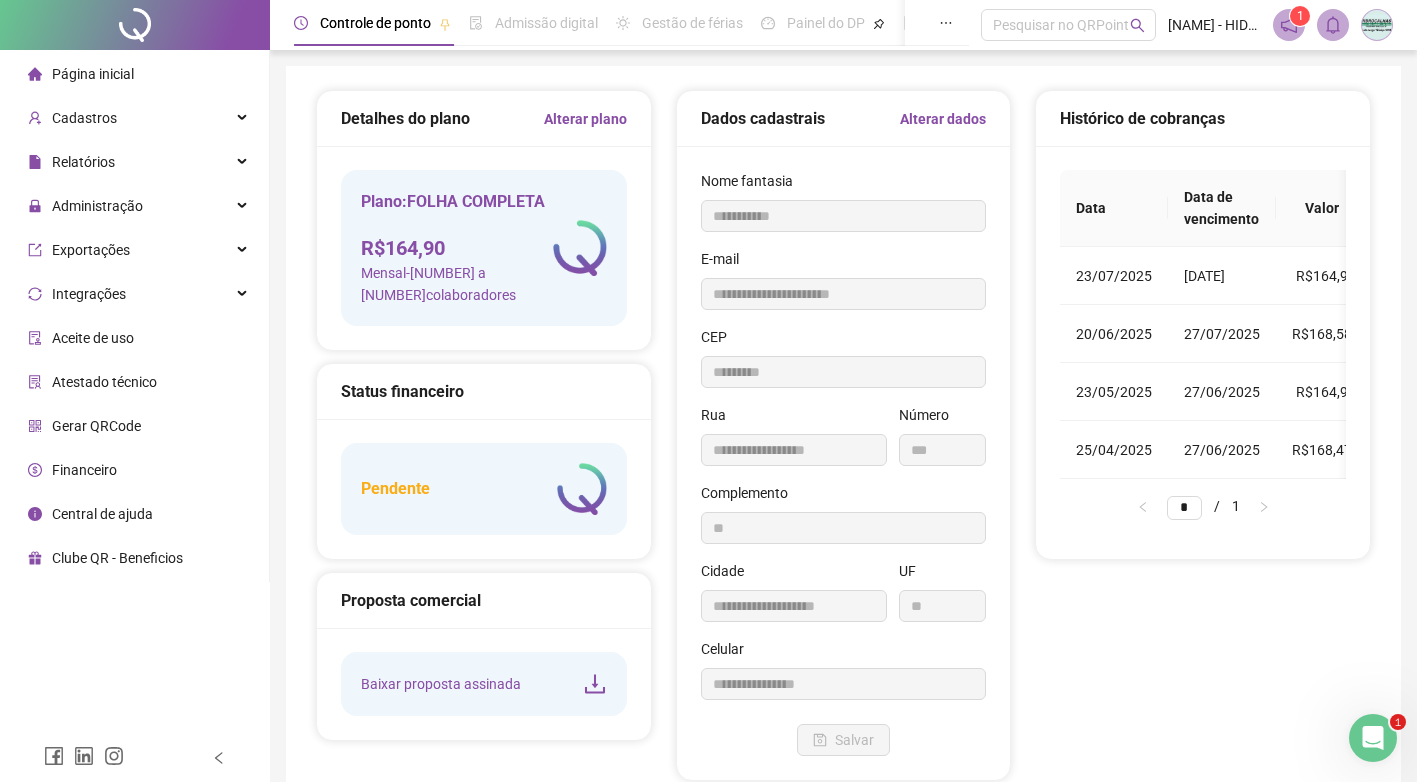 click on "Página inicial" at bounding box center (81, 74) 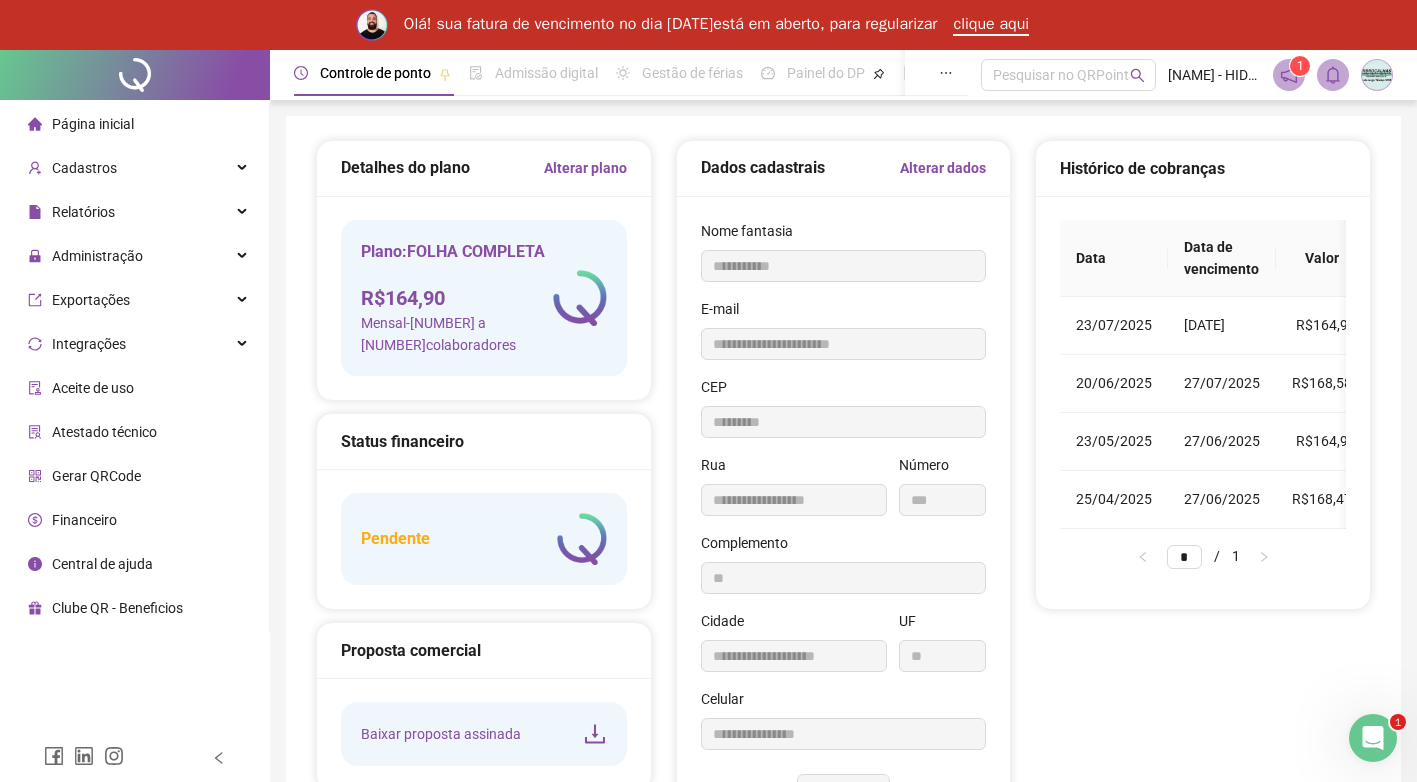 scroll, scrollTop: 0, scrollLeft: 0, axis: both 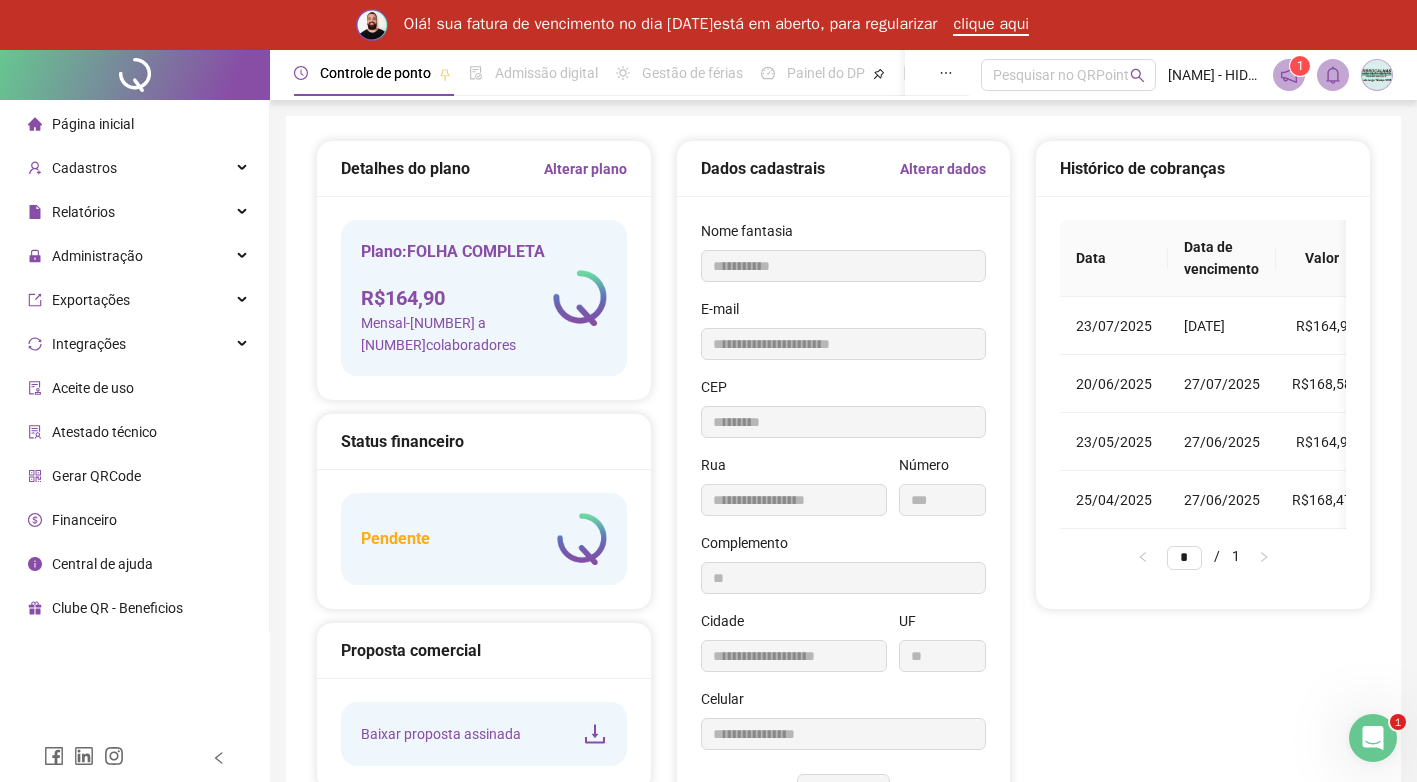 click on "Financeiro" at bounding box center (84, 520) 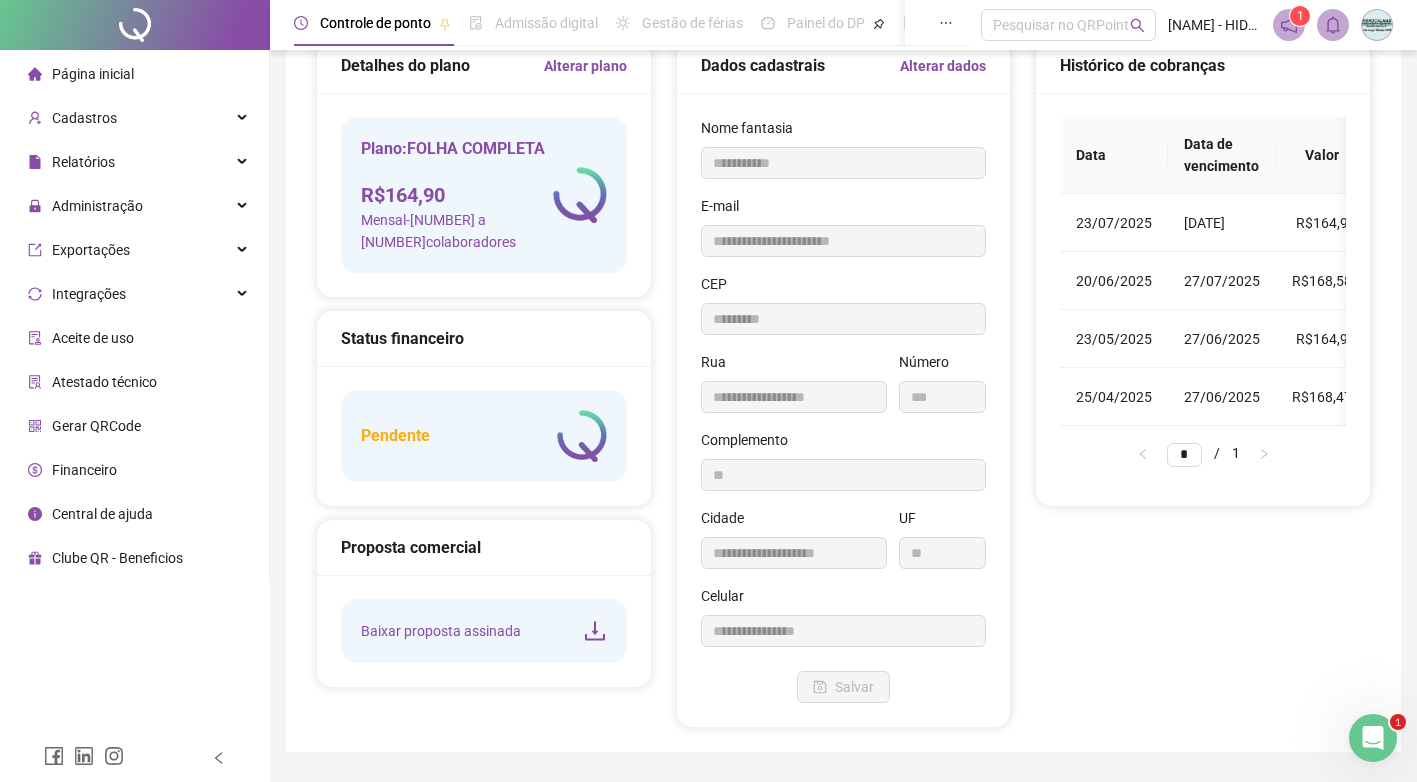 scroll, scrollTop: 0, scrollLeft: 0, axis: both 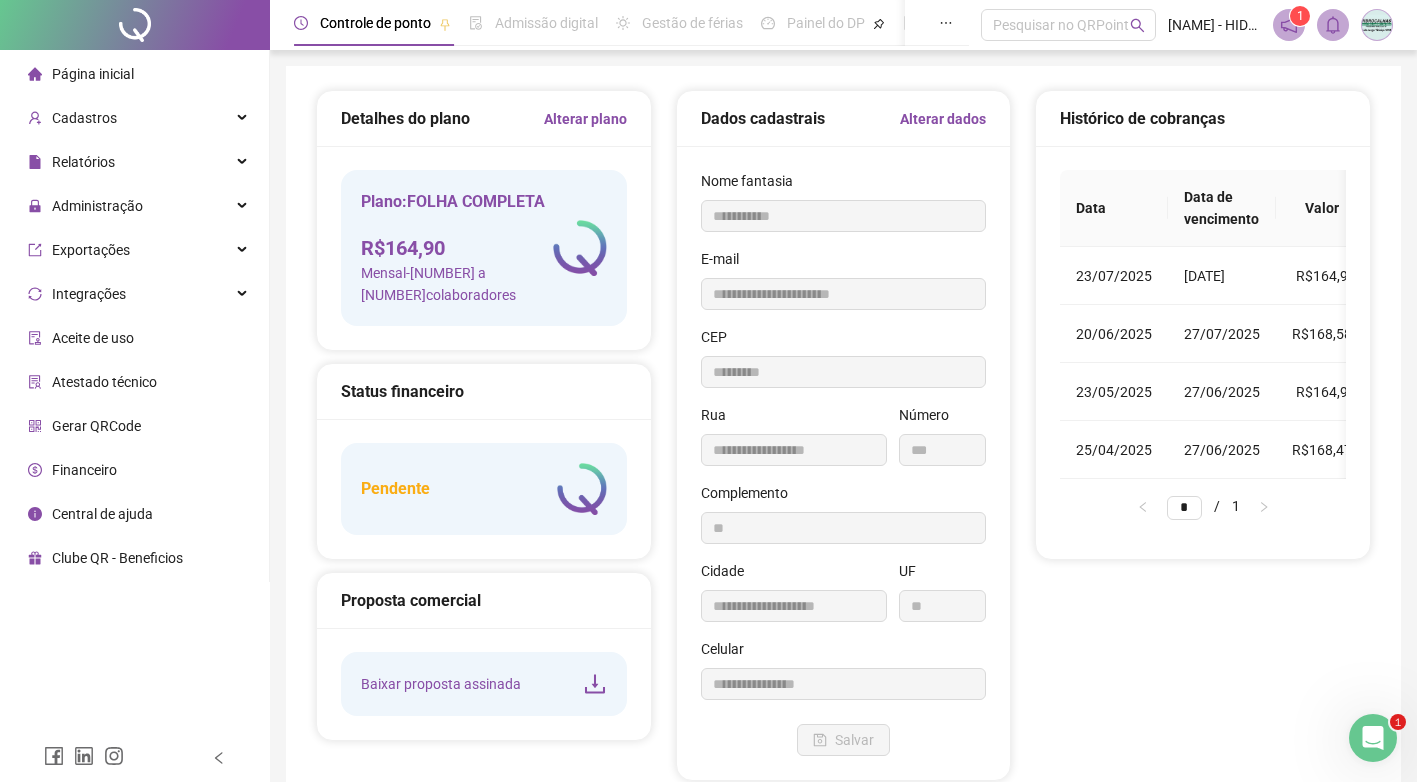 click on "Página inicial" at bounding box center (93, 74) 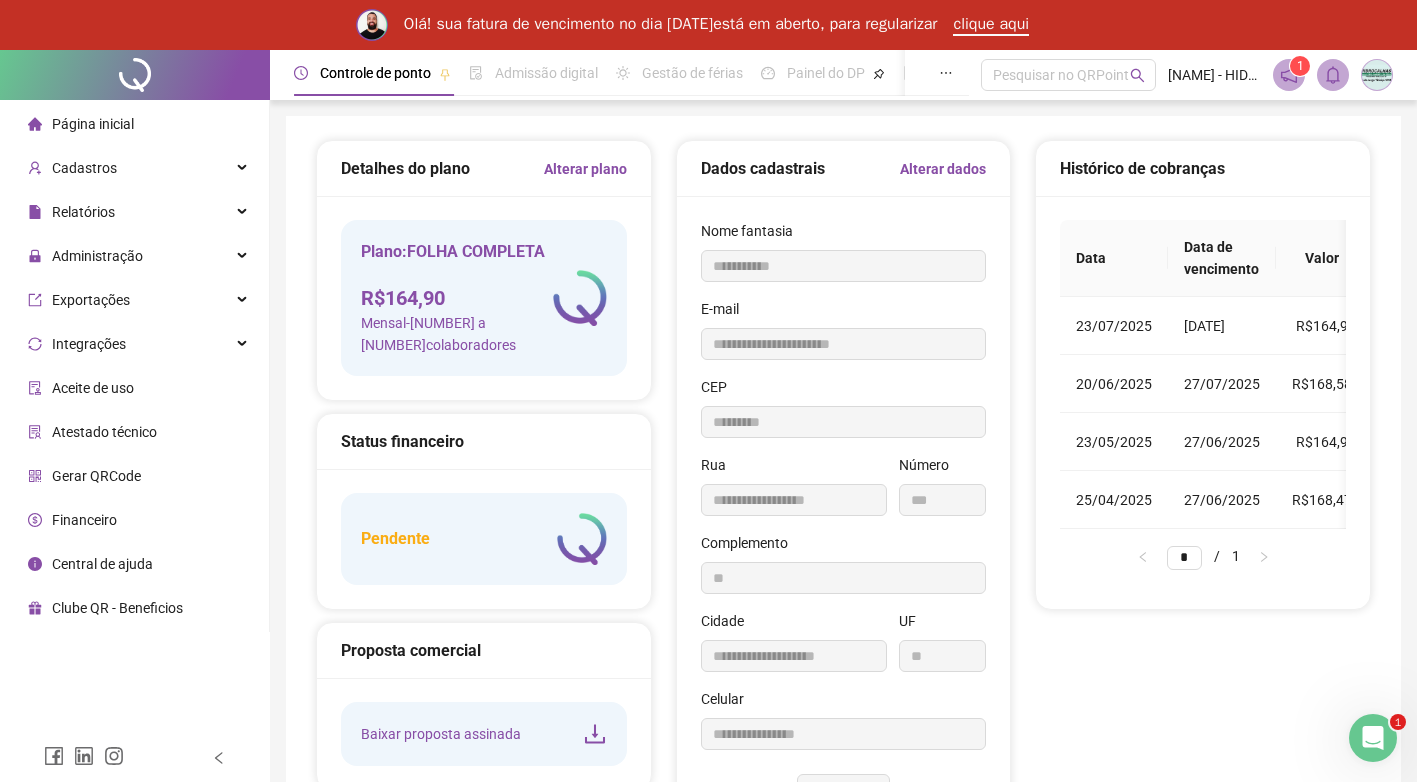 scroll, scrollTop: 0, scrollLeft: 0, axis: both 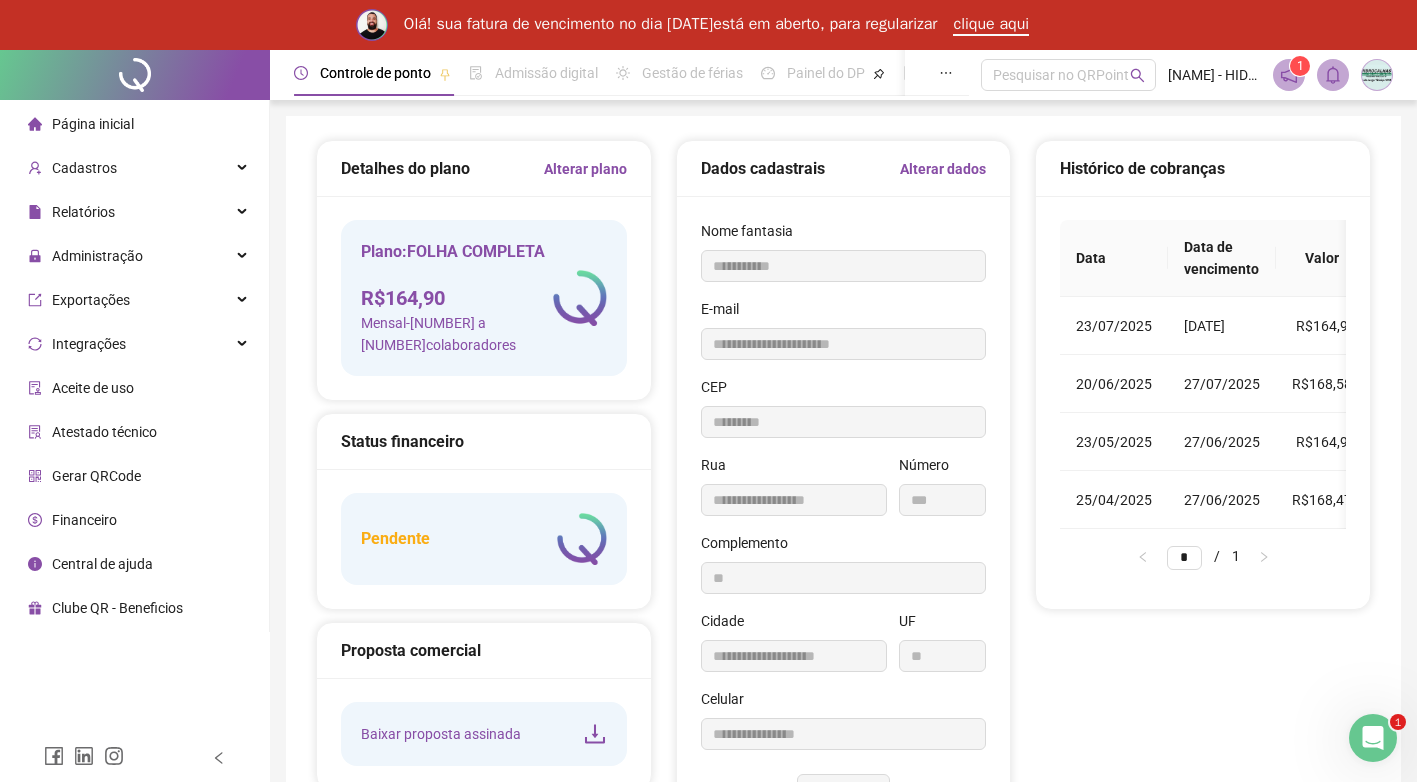 click on "Página inicial" at bounding box center [134, 124] 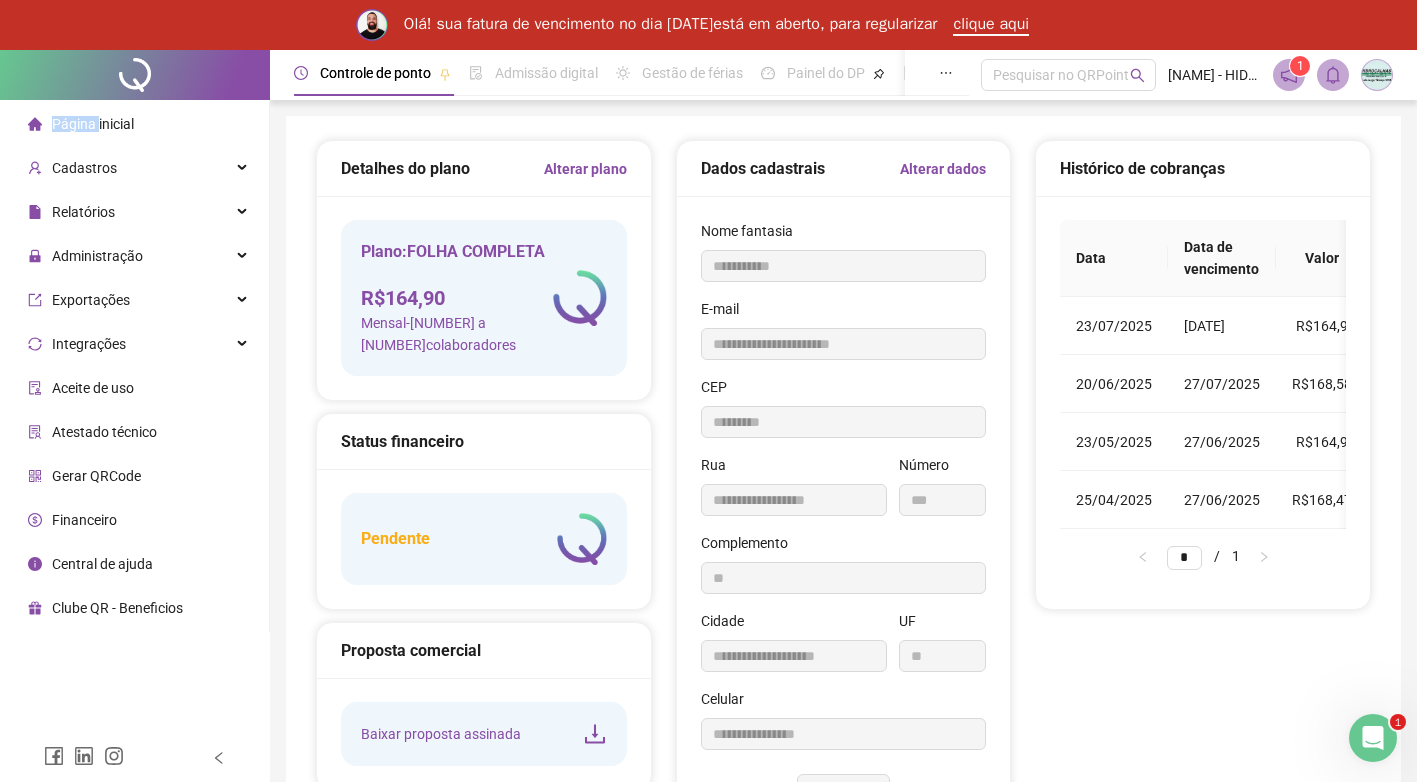 click on "Página inicial" at bounding box center (93, 124) 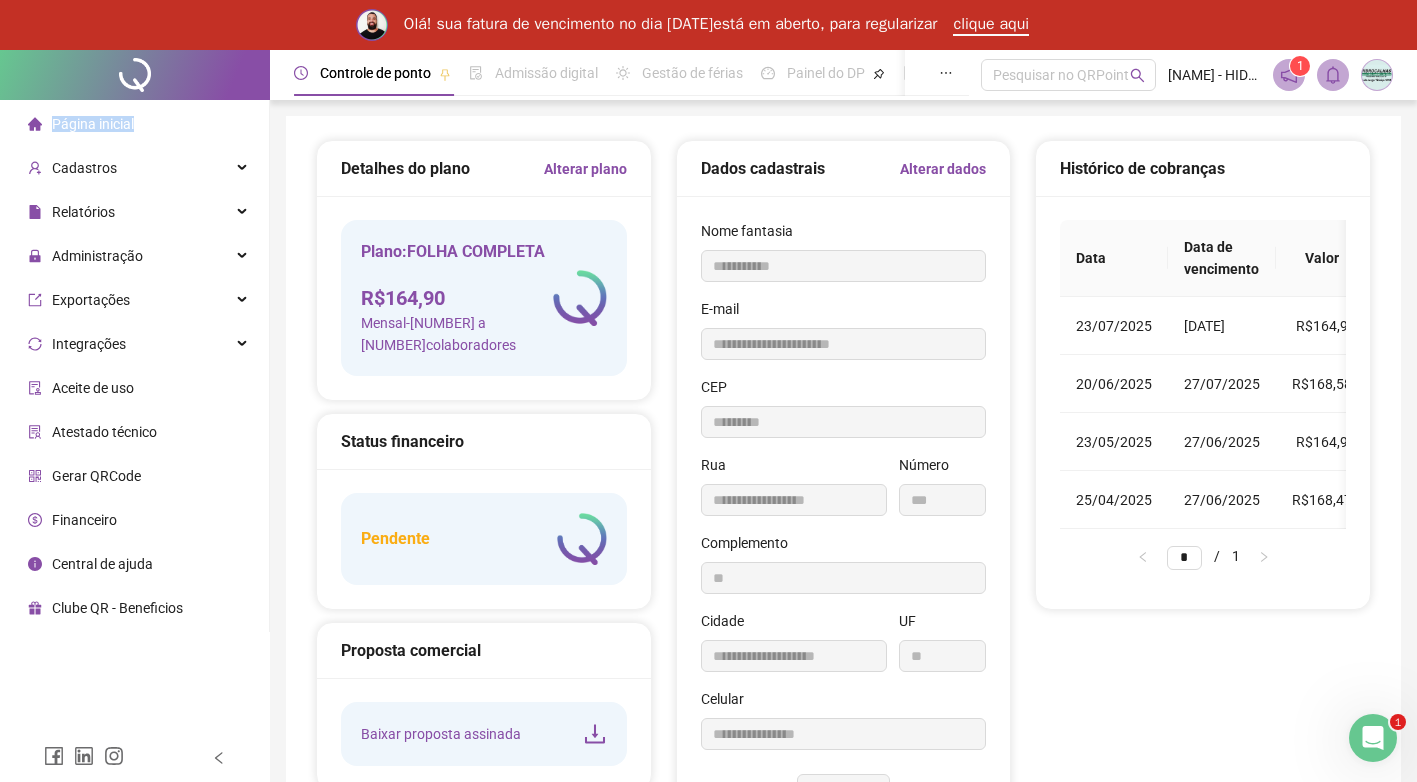 click on "Página inicial" at bounding box center (93, 124) 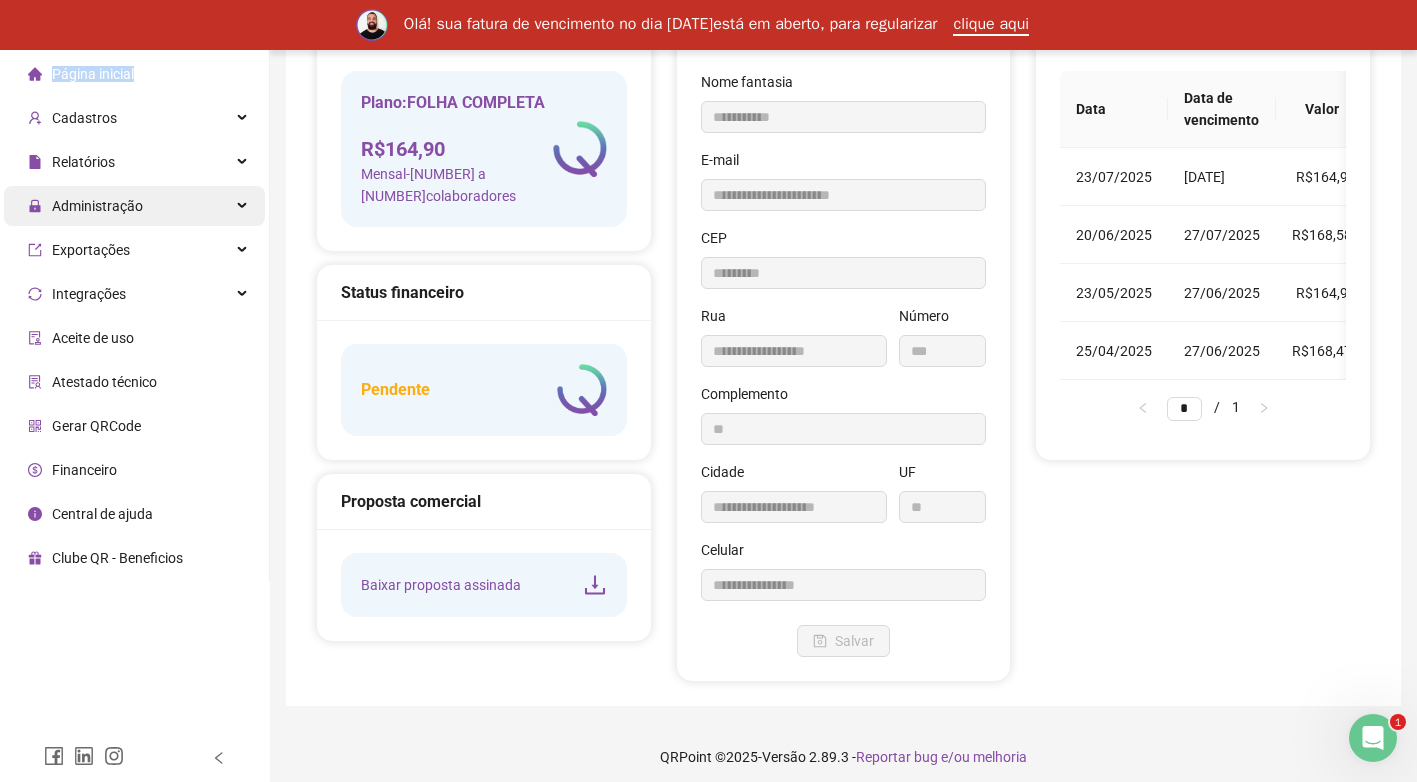 scroll, scrollTop: 0, scrollLeft: 0, axis: both 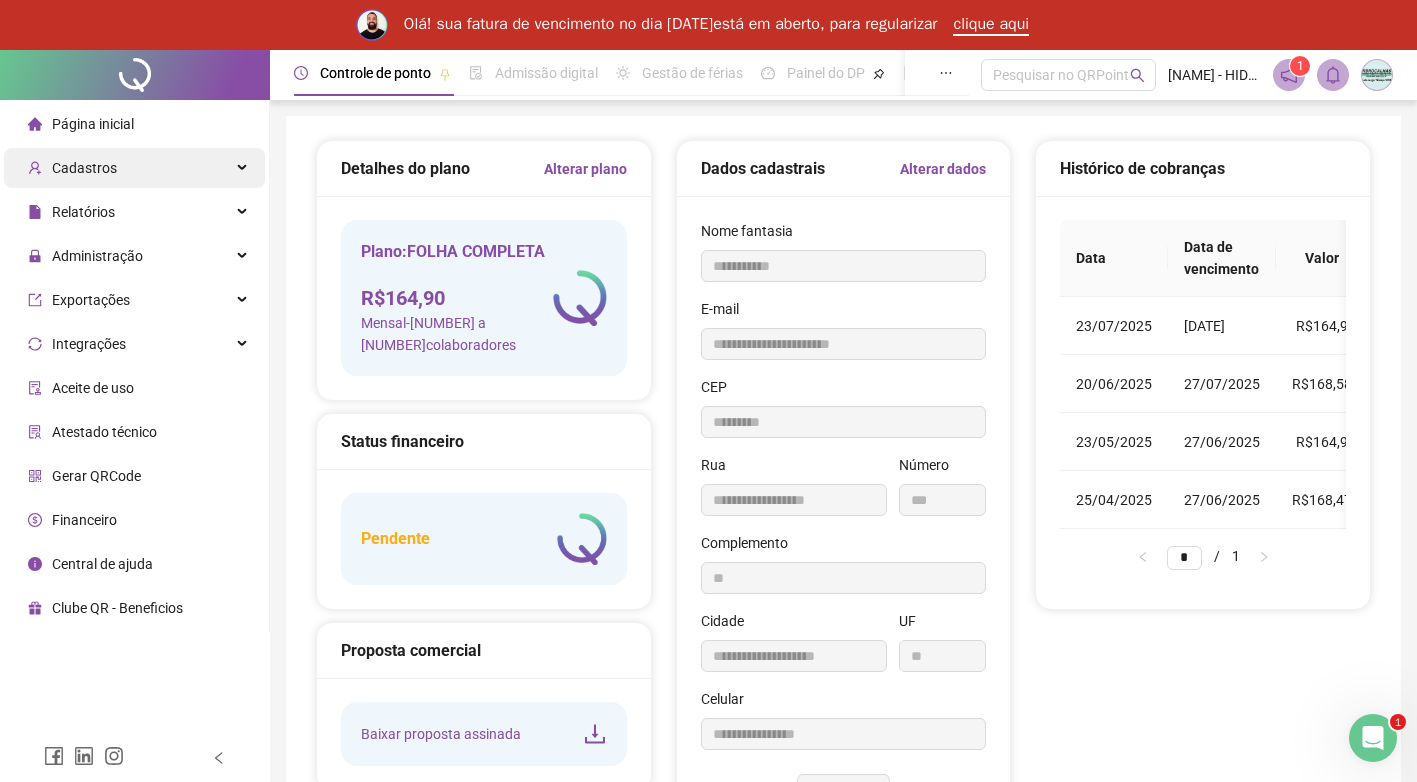 click on "Cadastros" at bounding box center [84, 168] 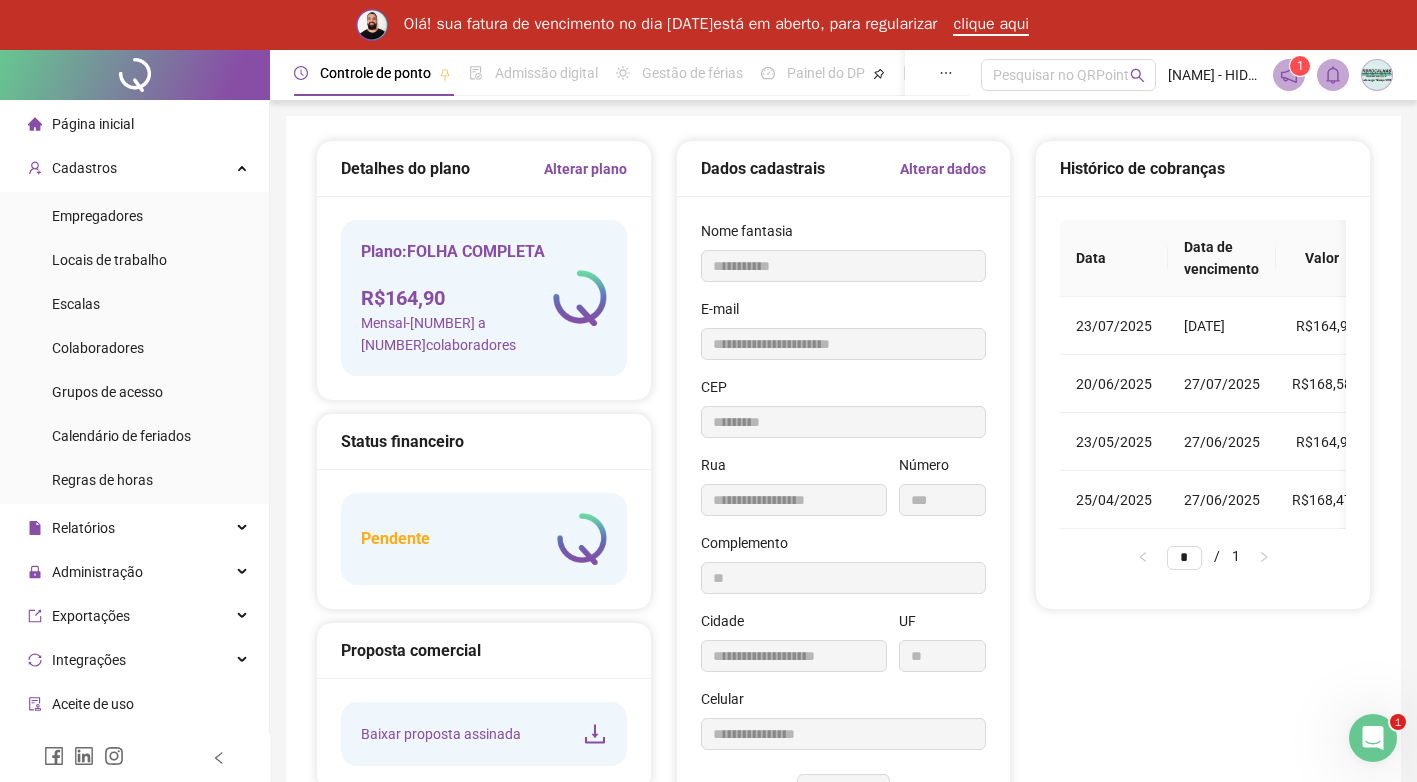 click on "Página inicial" at bounding box center (81, 124) 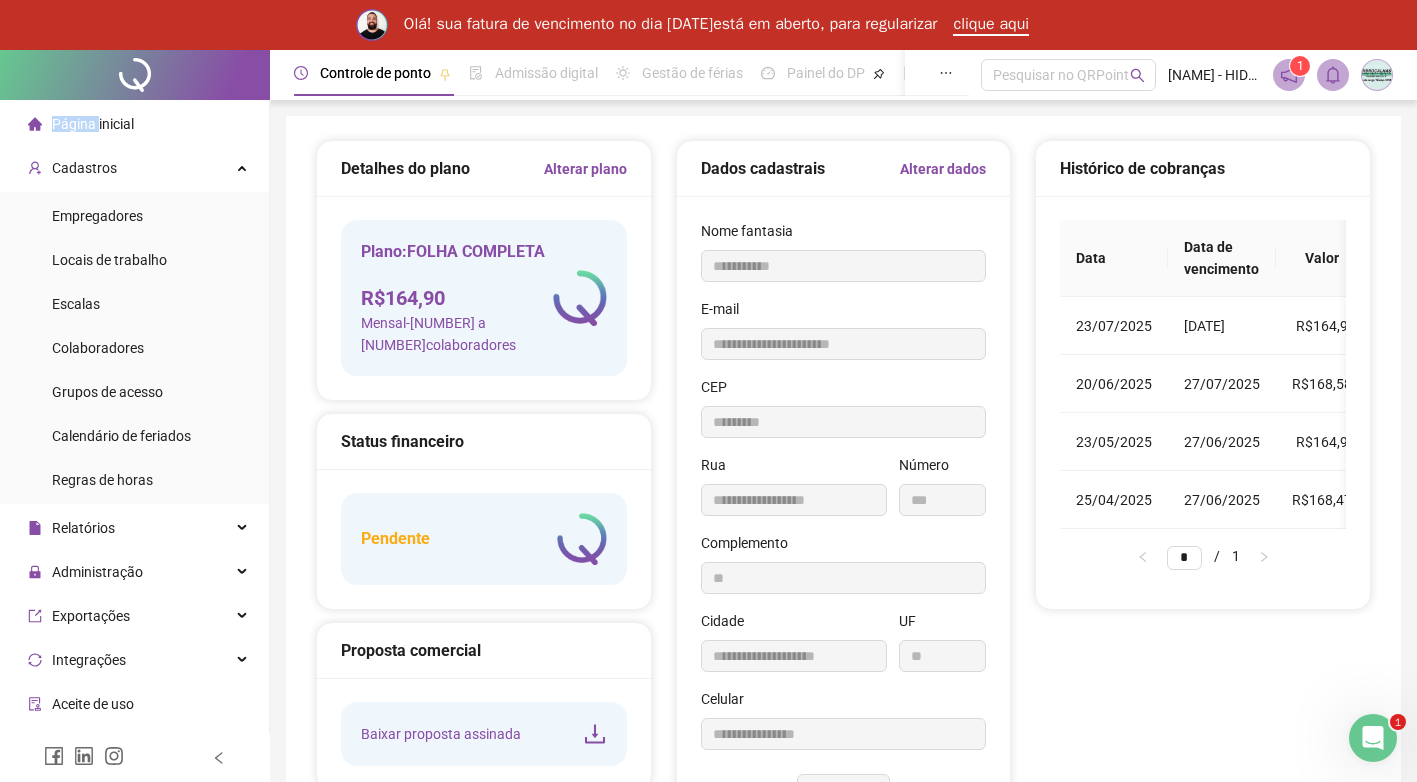 click on "Página inicial" at bounding box center (93, 124) 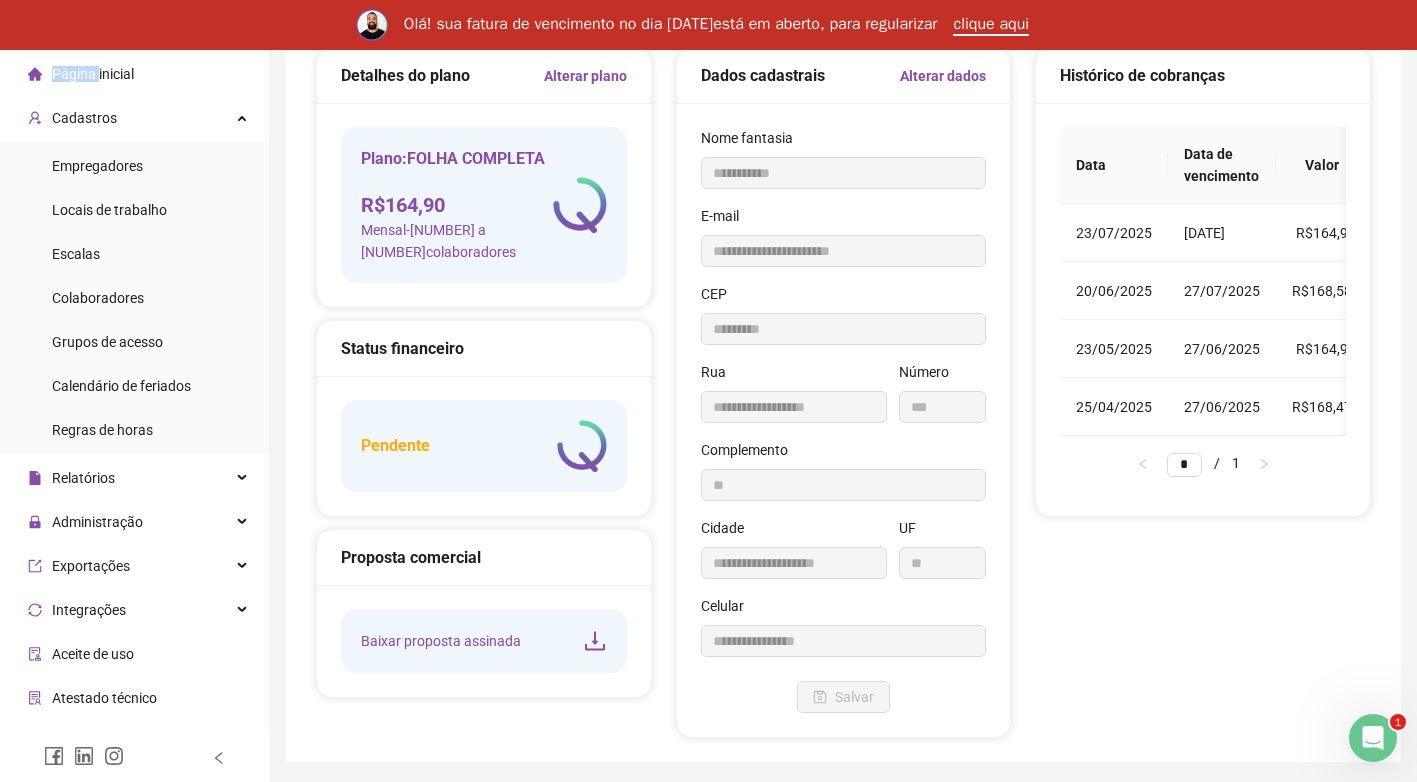 scroll, scrollTop: 159, scrollLeft: 0, axis: vertical 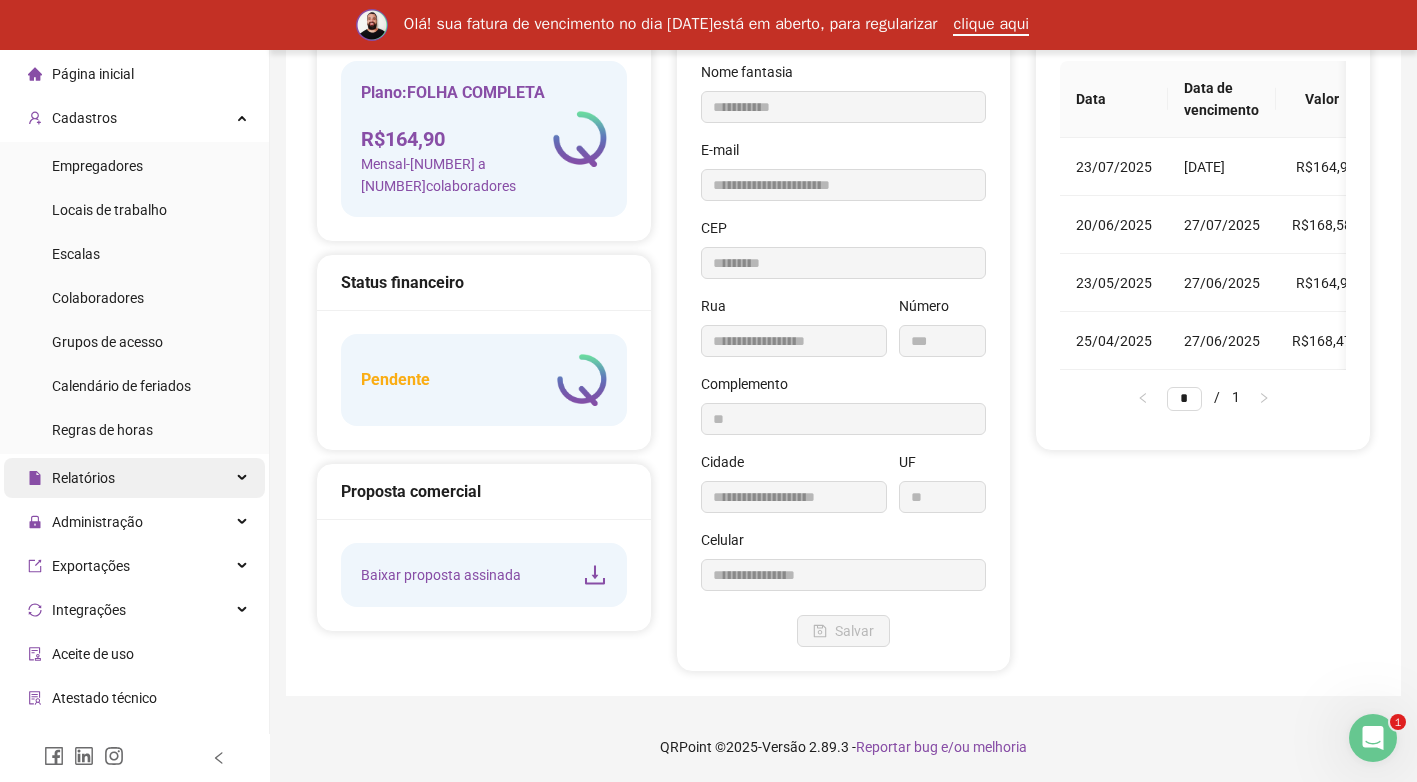 click on "Relatórios" at bounding box center [134, 478] 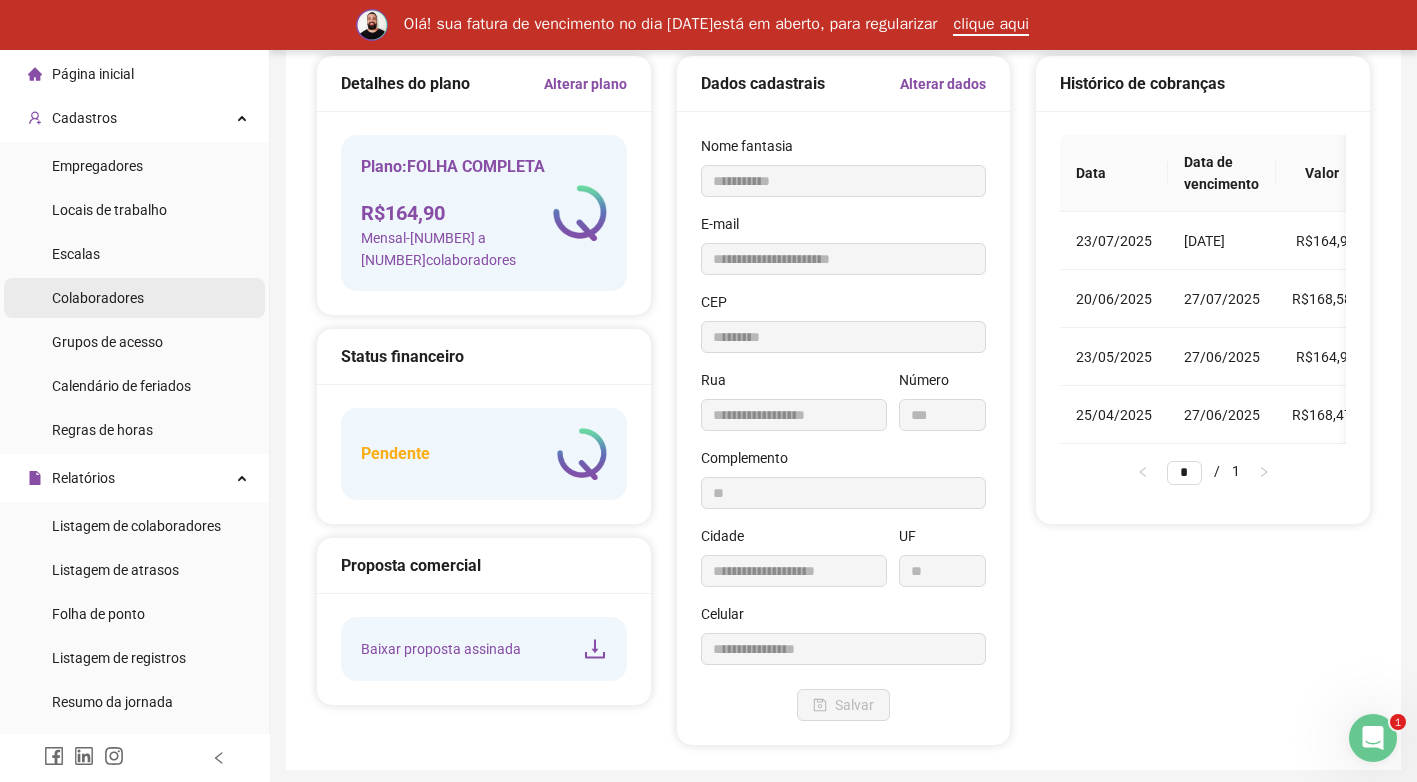 scroll, scrollTop: 0, scrollLeft: 0, axis: both 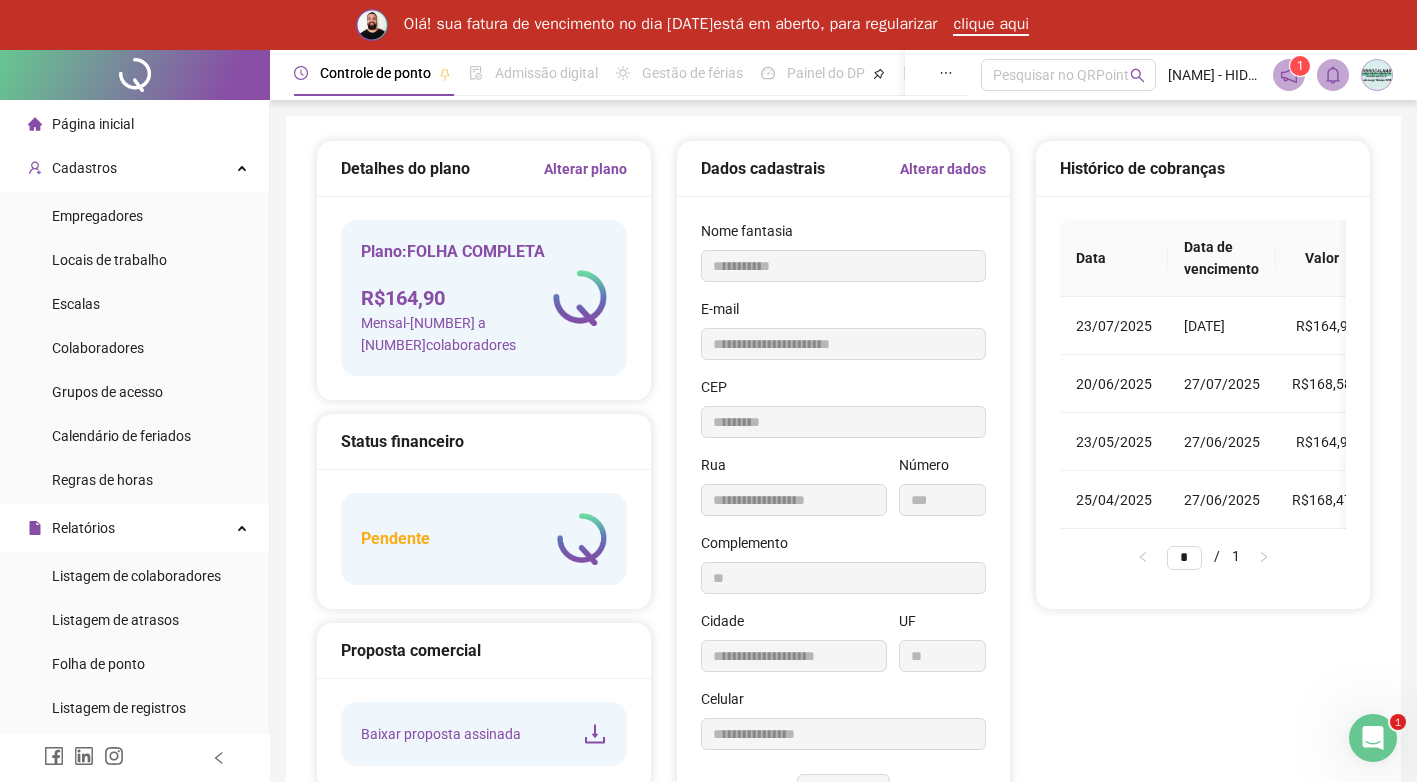 click on "Página inicial" at bounding box center (93, 124) 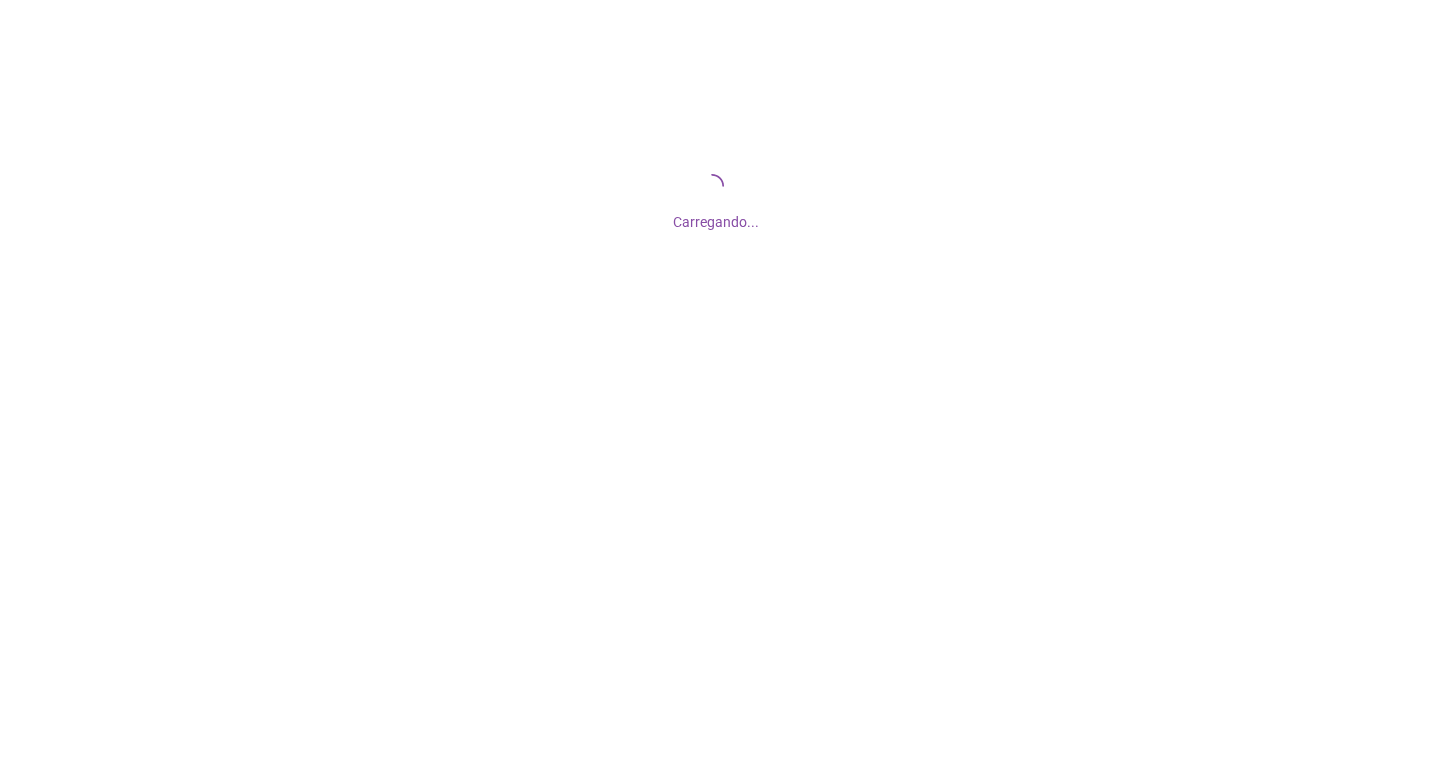 scroll, scrollTop: 0, scrollLeft: 0, axis: both 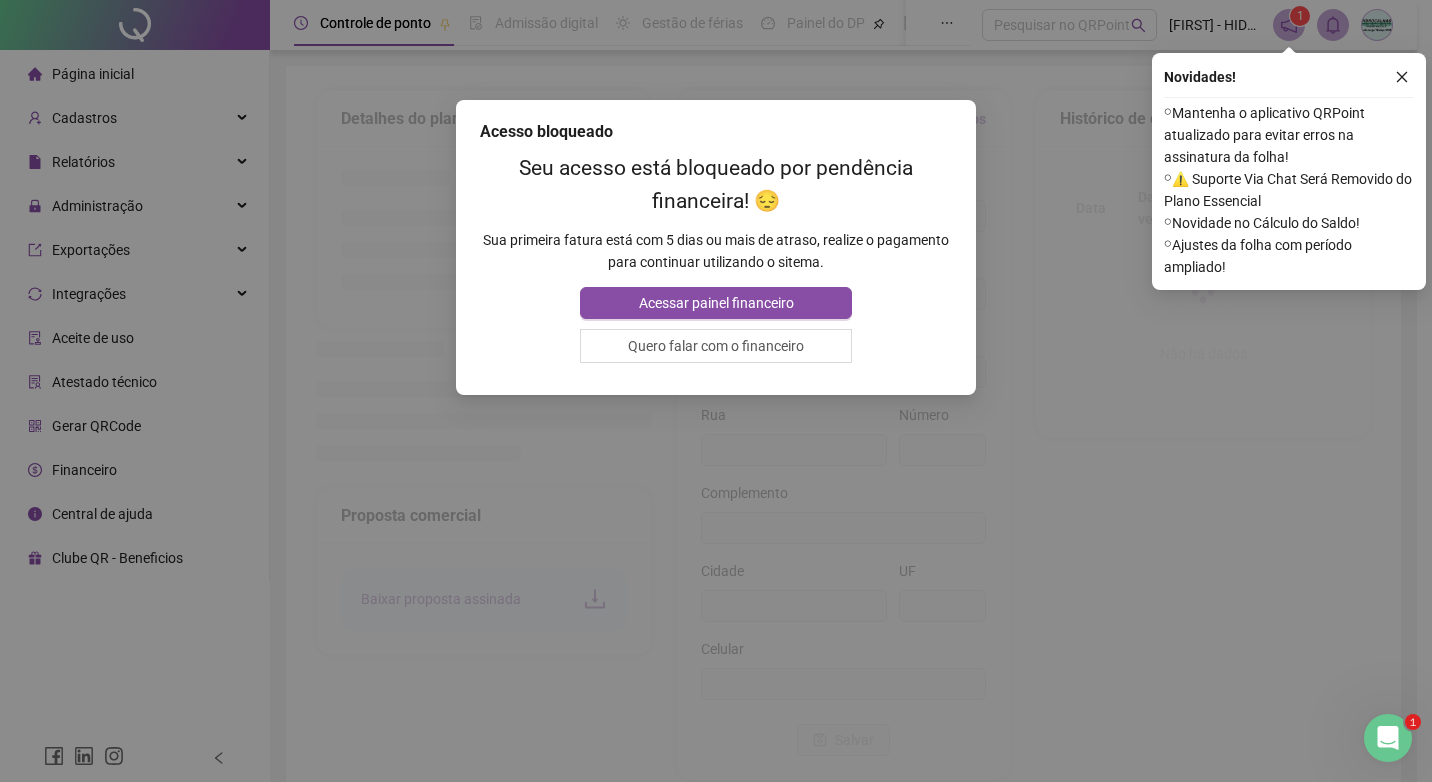 type on "**********" 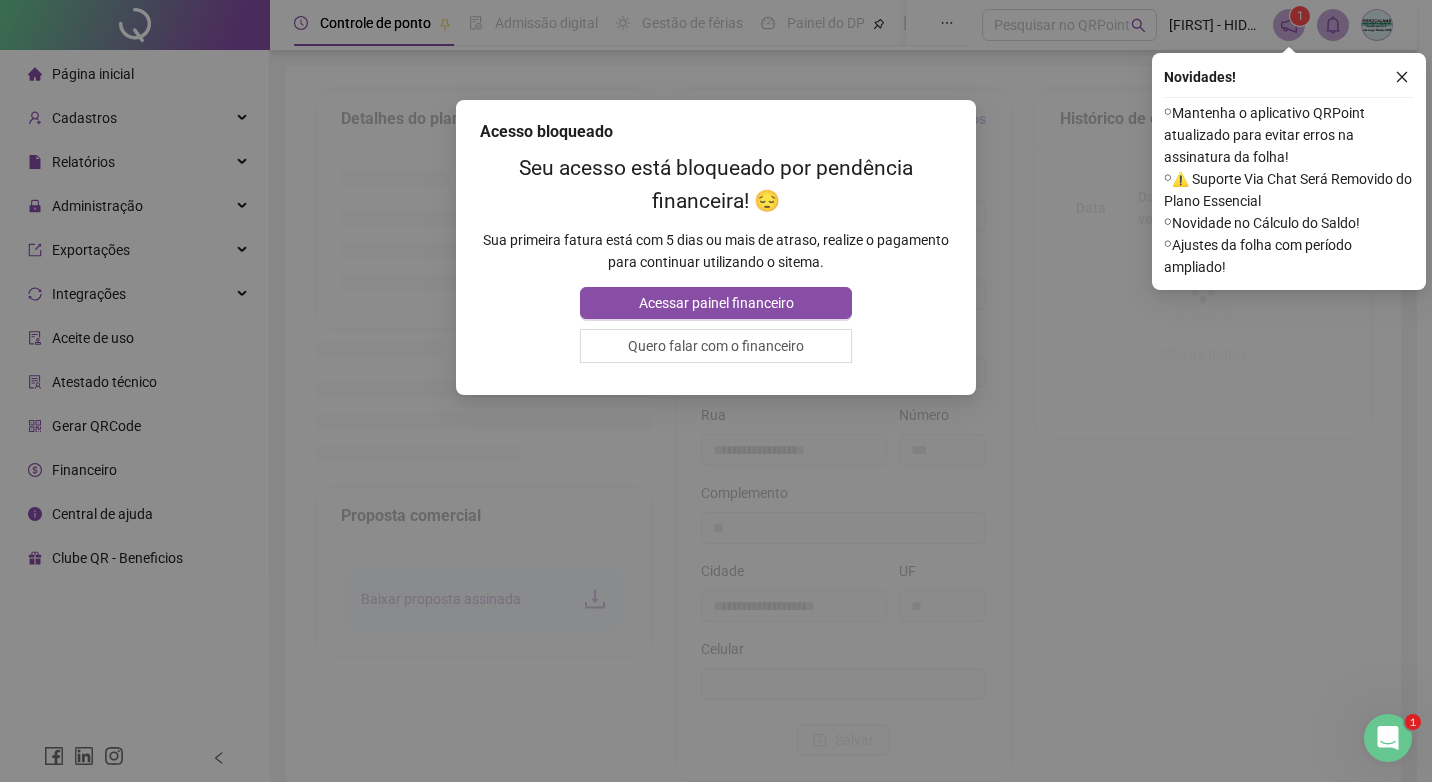 type on "*********" 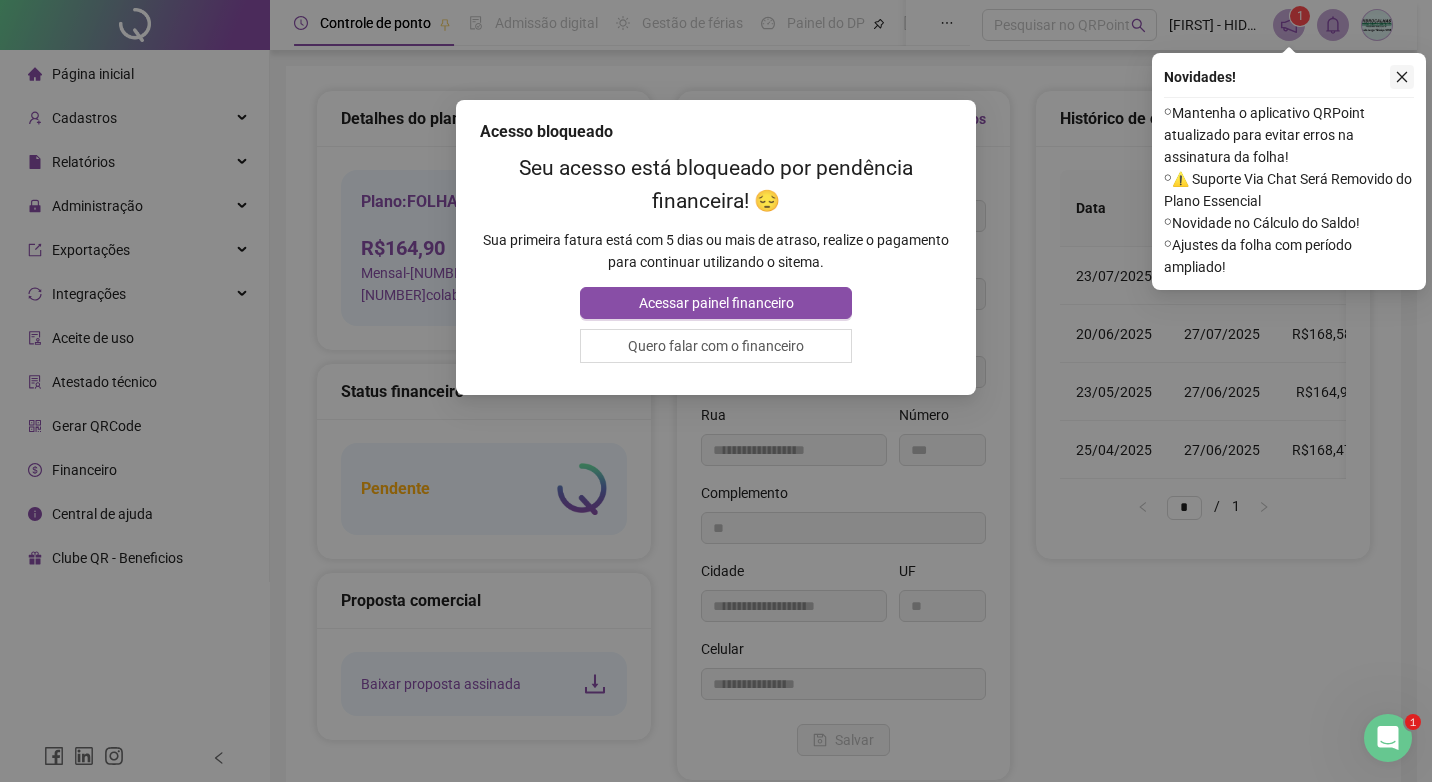 click 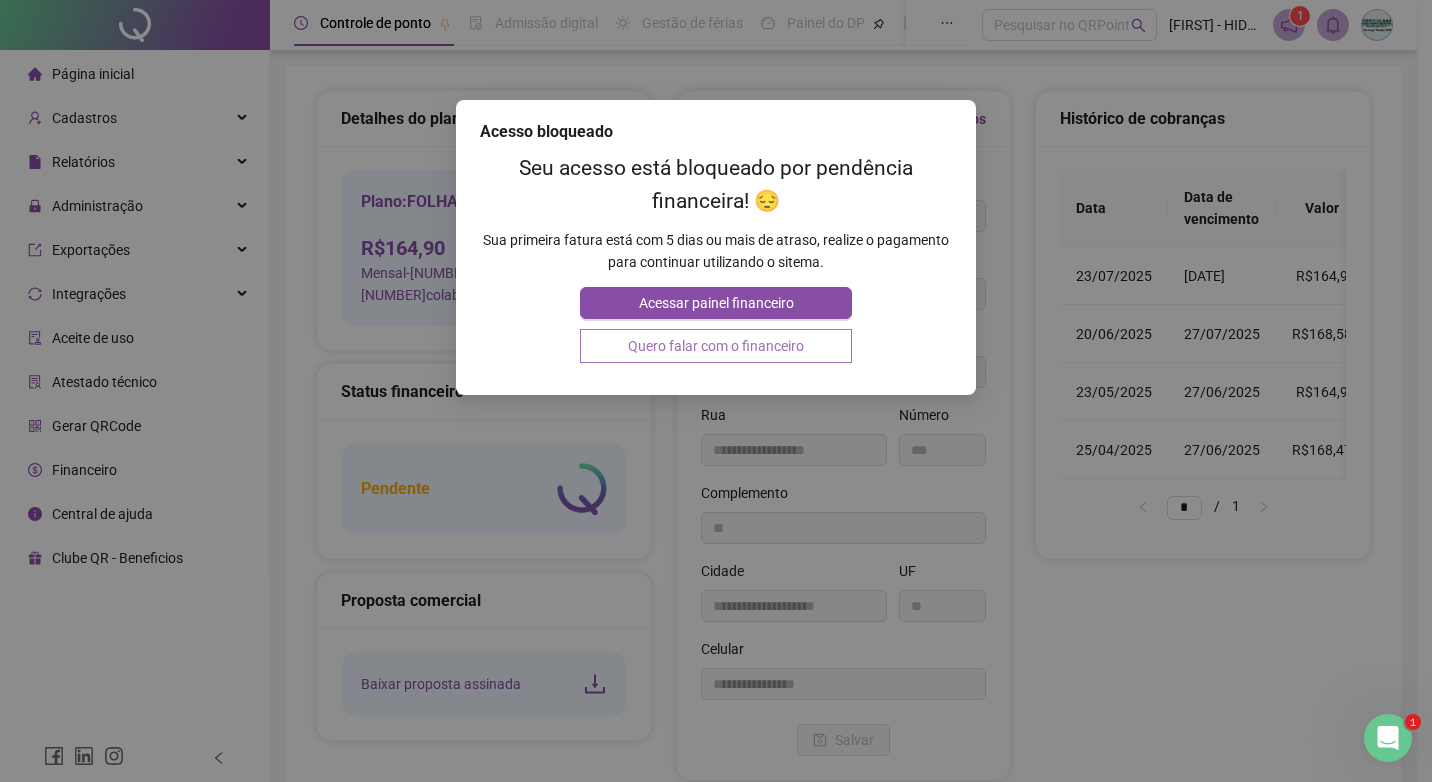 click on "Quero falar com o financeiro" at bounding box center (715, 346) 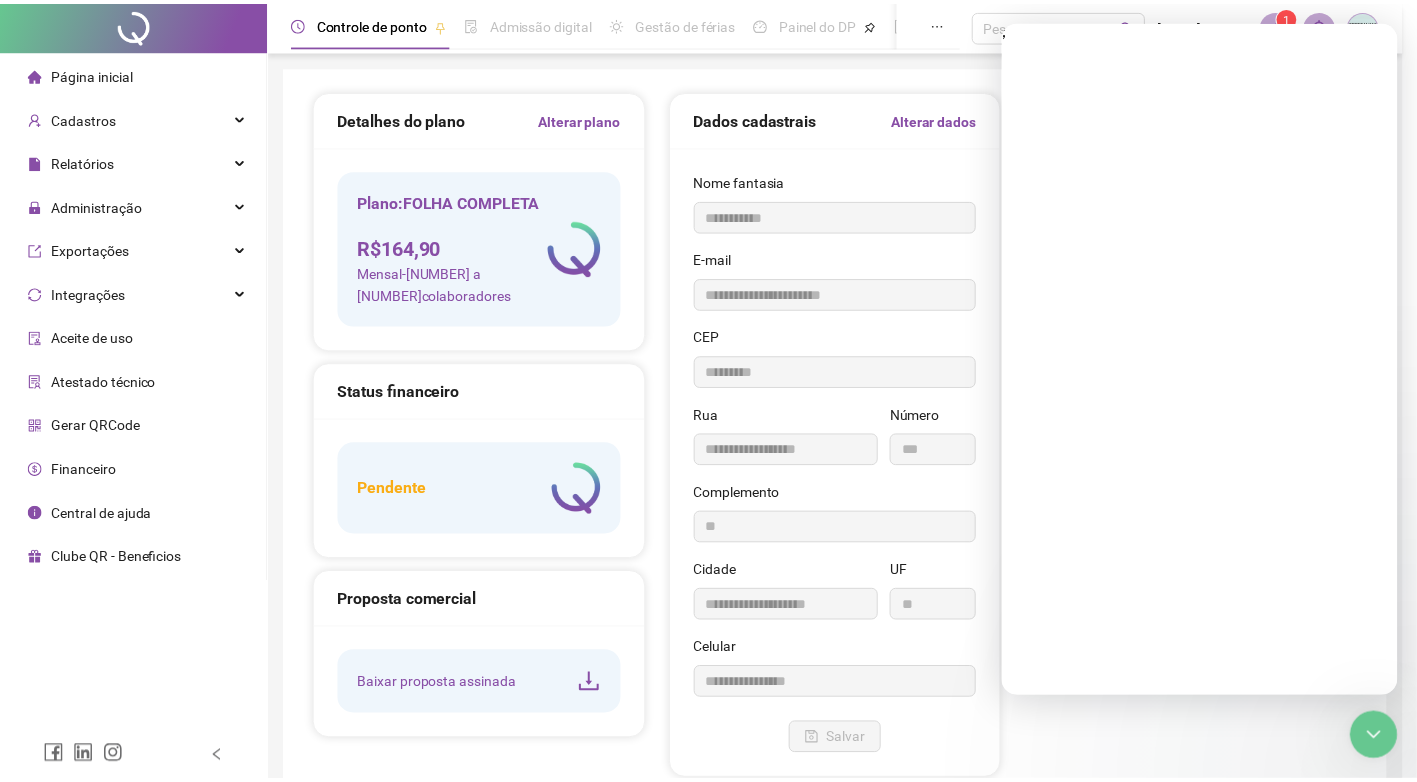 scroll, scrollTop: 0, scrollLeft: 0, axis: both 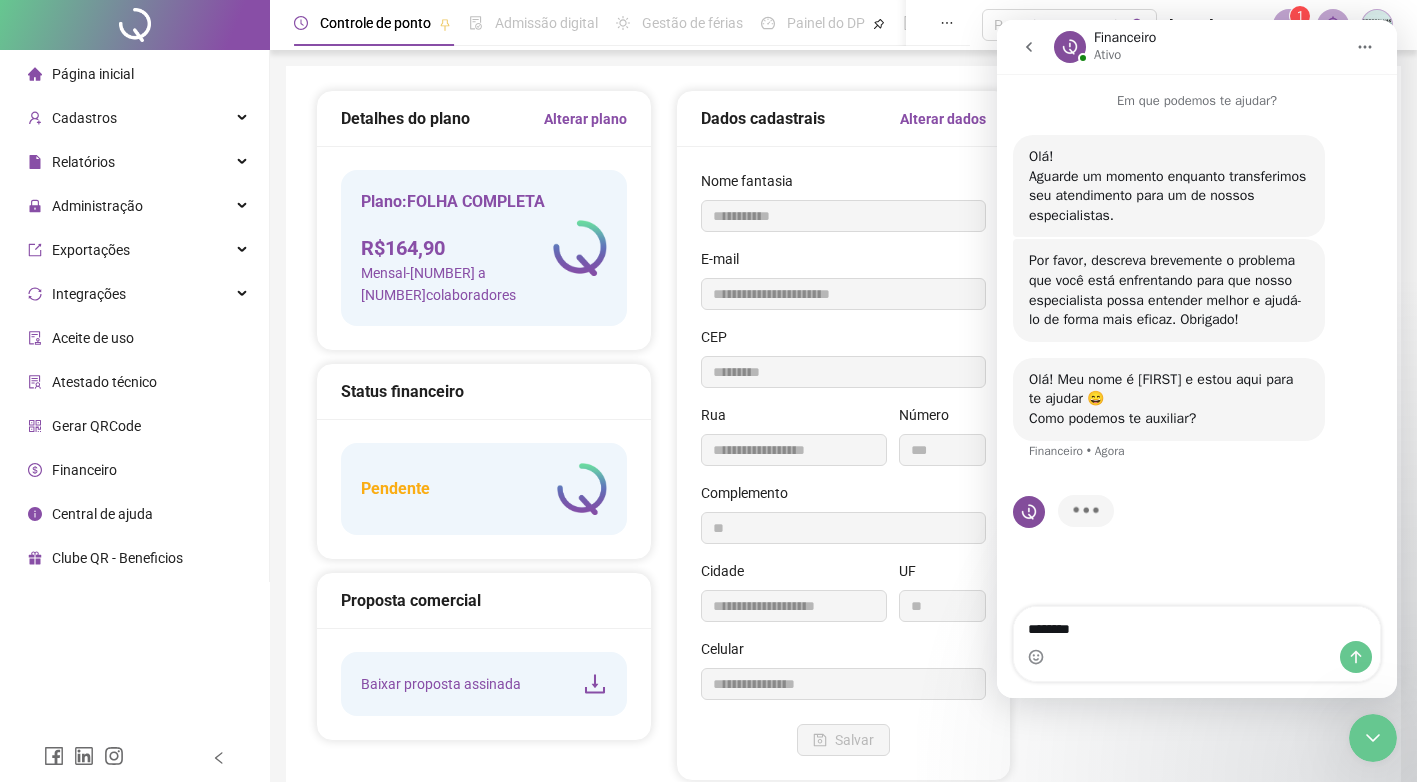 type on "*********" 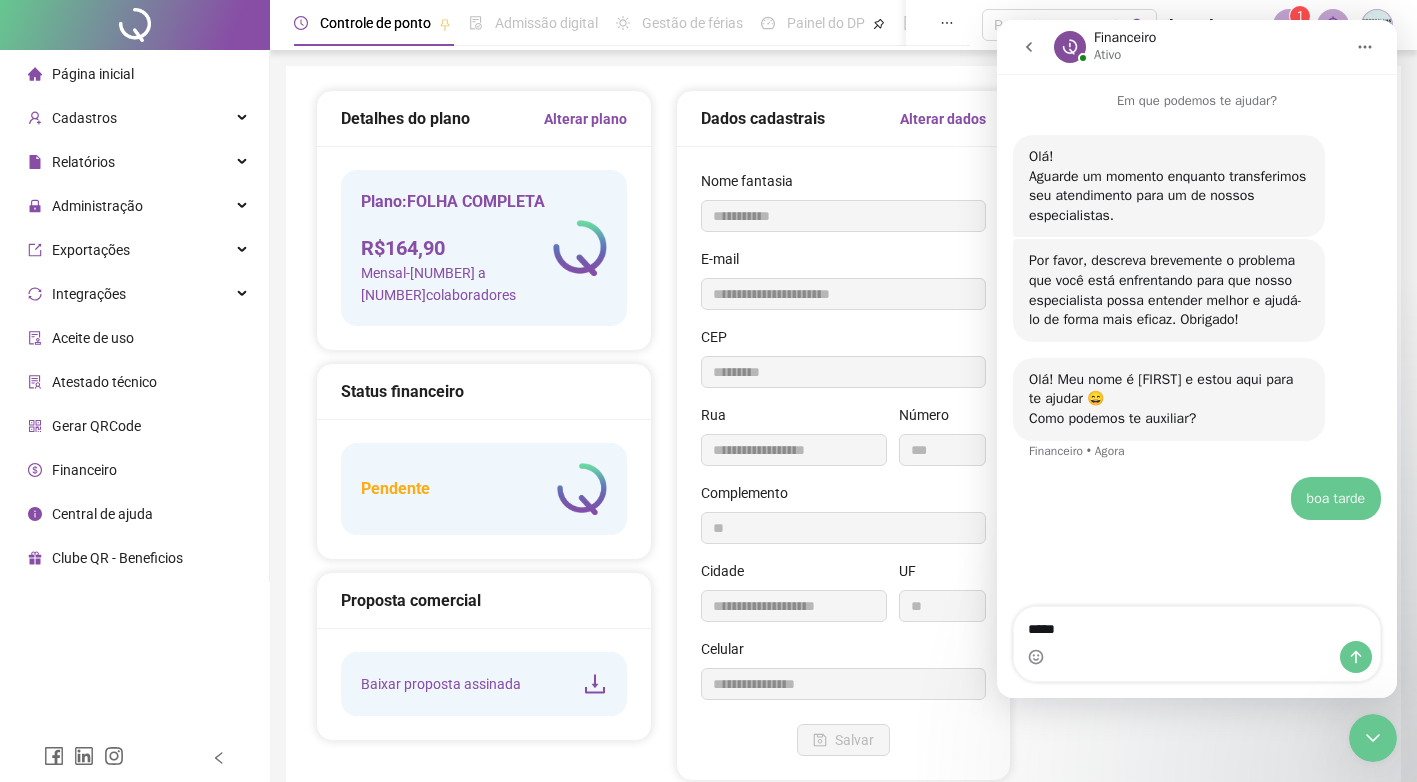 scroll, scrollTop: 0, scrollLeft: 0, axis: both 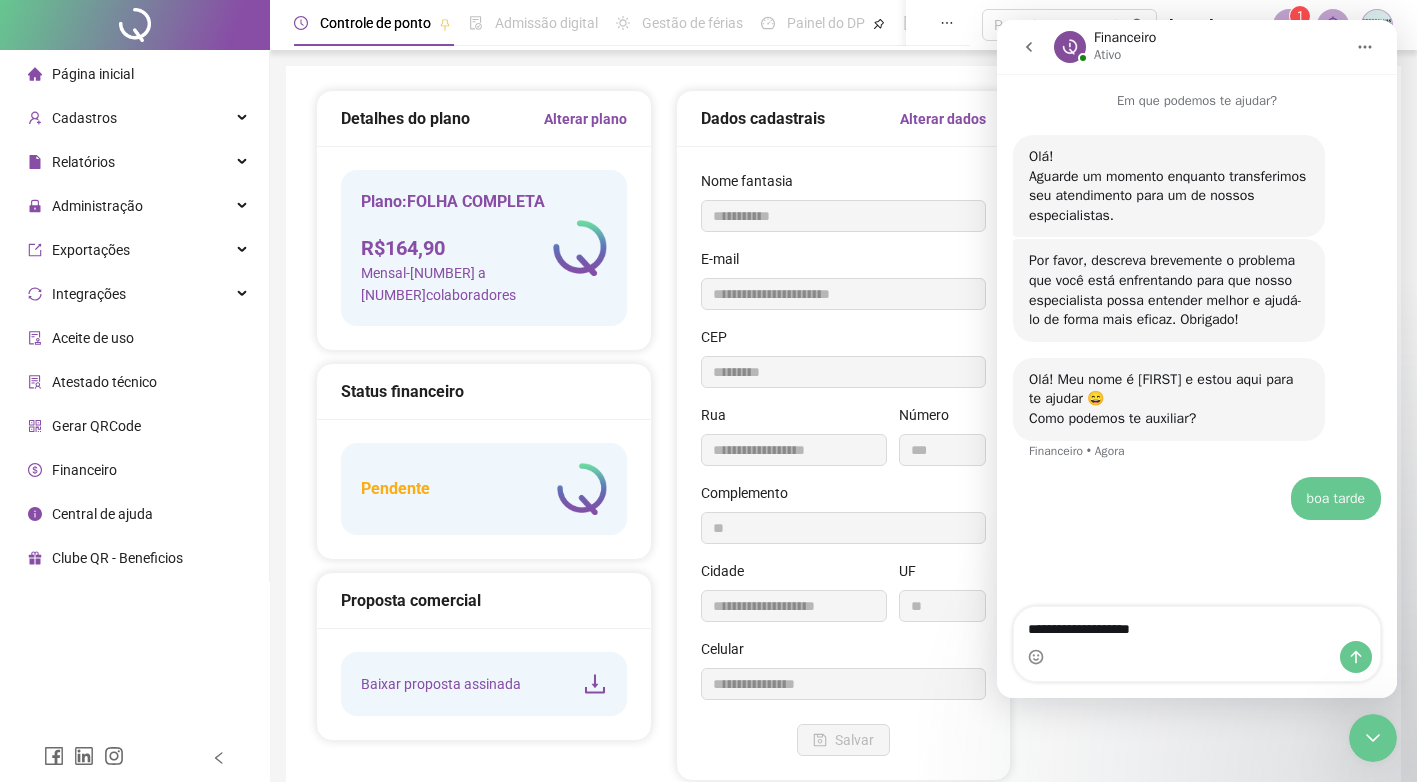 type on "**********" 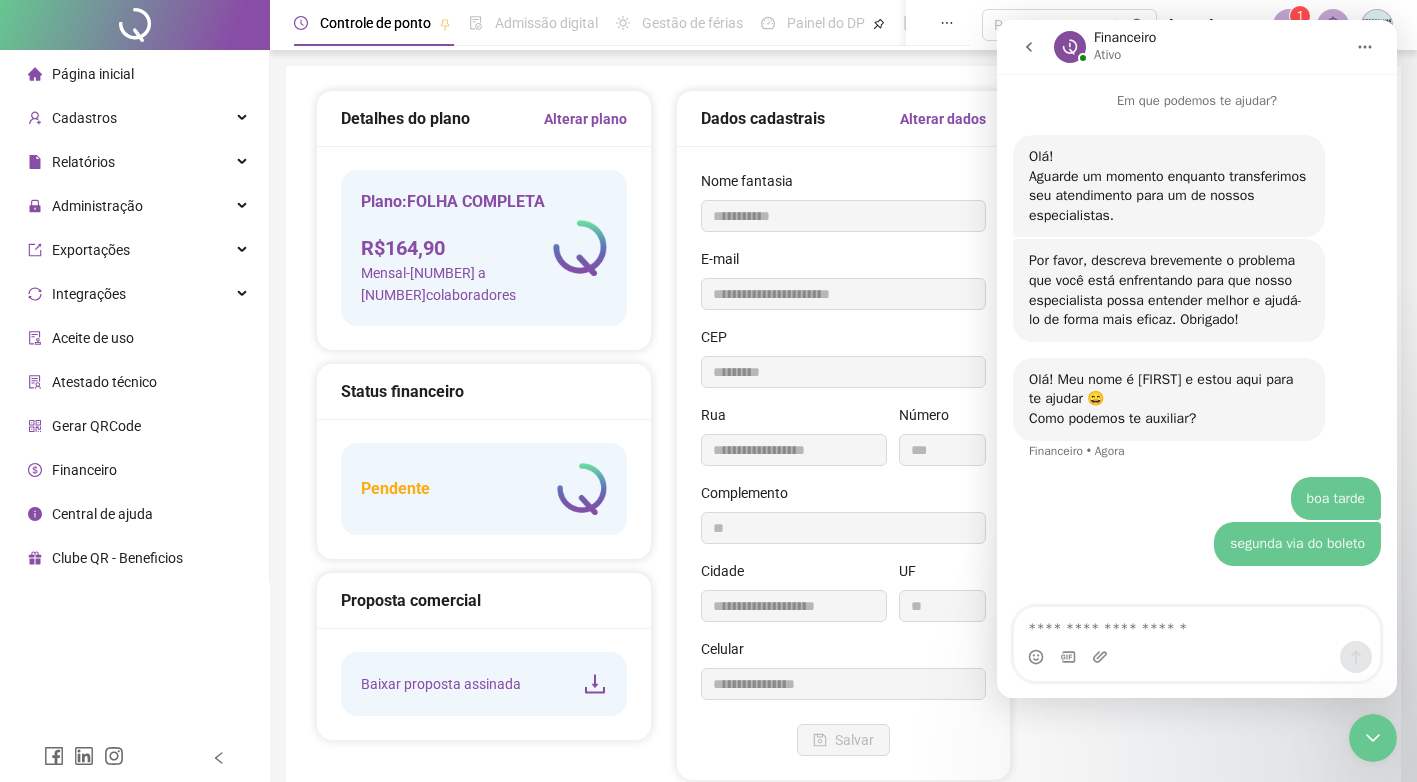 click on "Mensal  -  11 a 25  colaboradores" at bounding box center [457, 284] 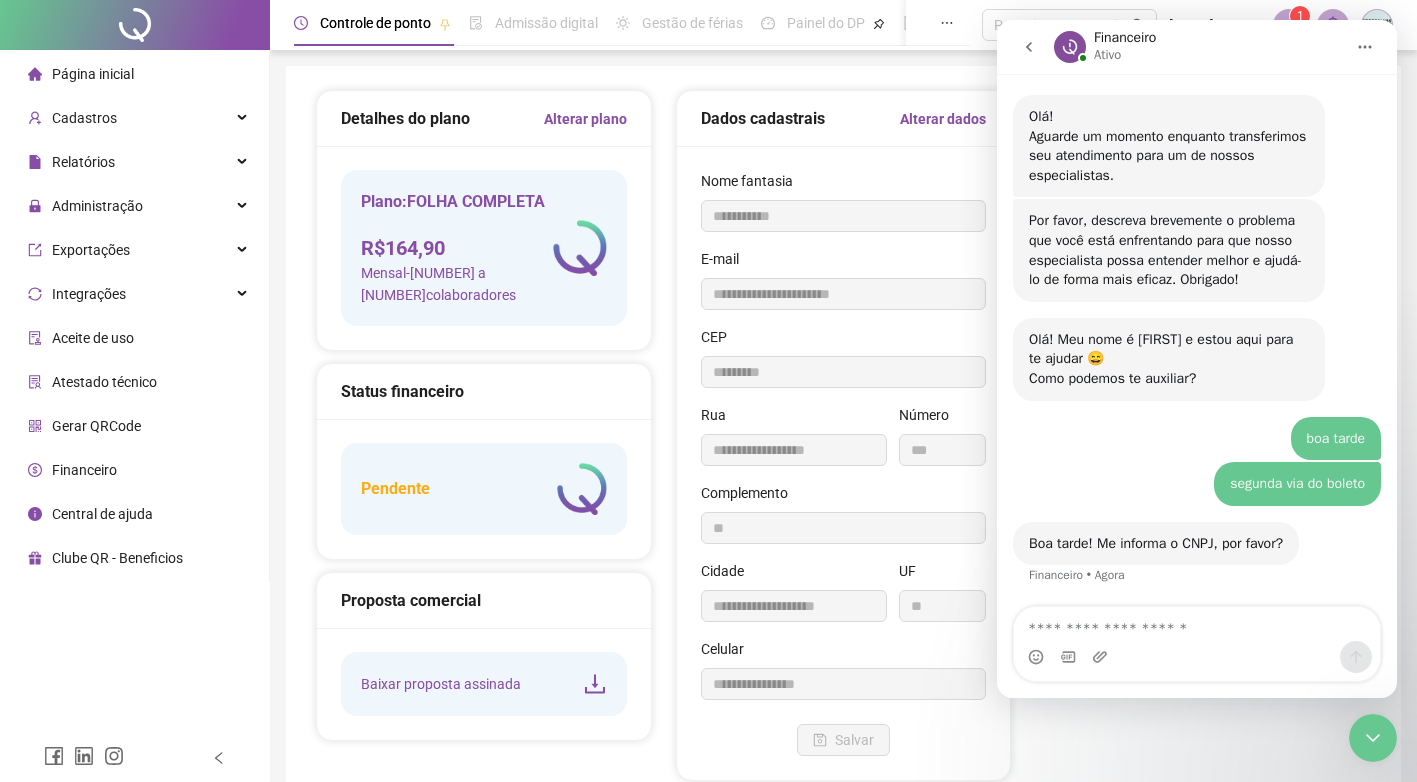 scroll, scrollTop: 40, scrollLeft: 0, axis: vertical 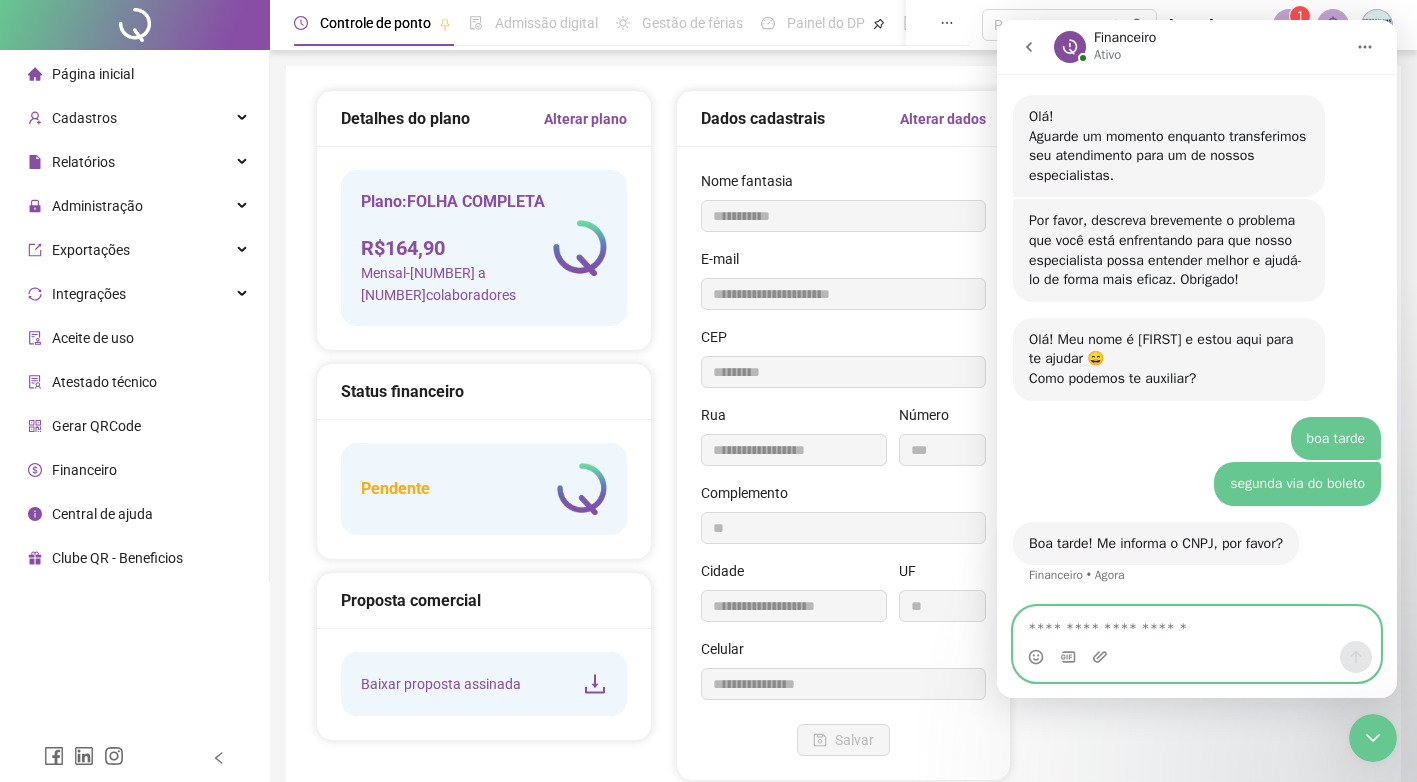 click at bounding box center (1197, 624) 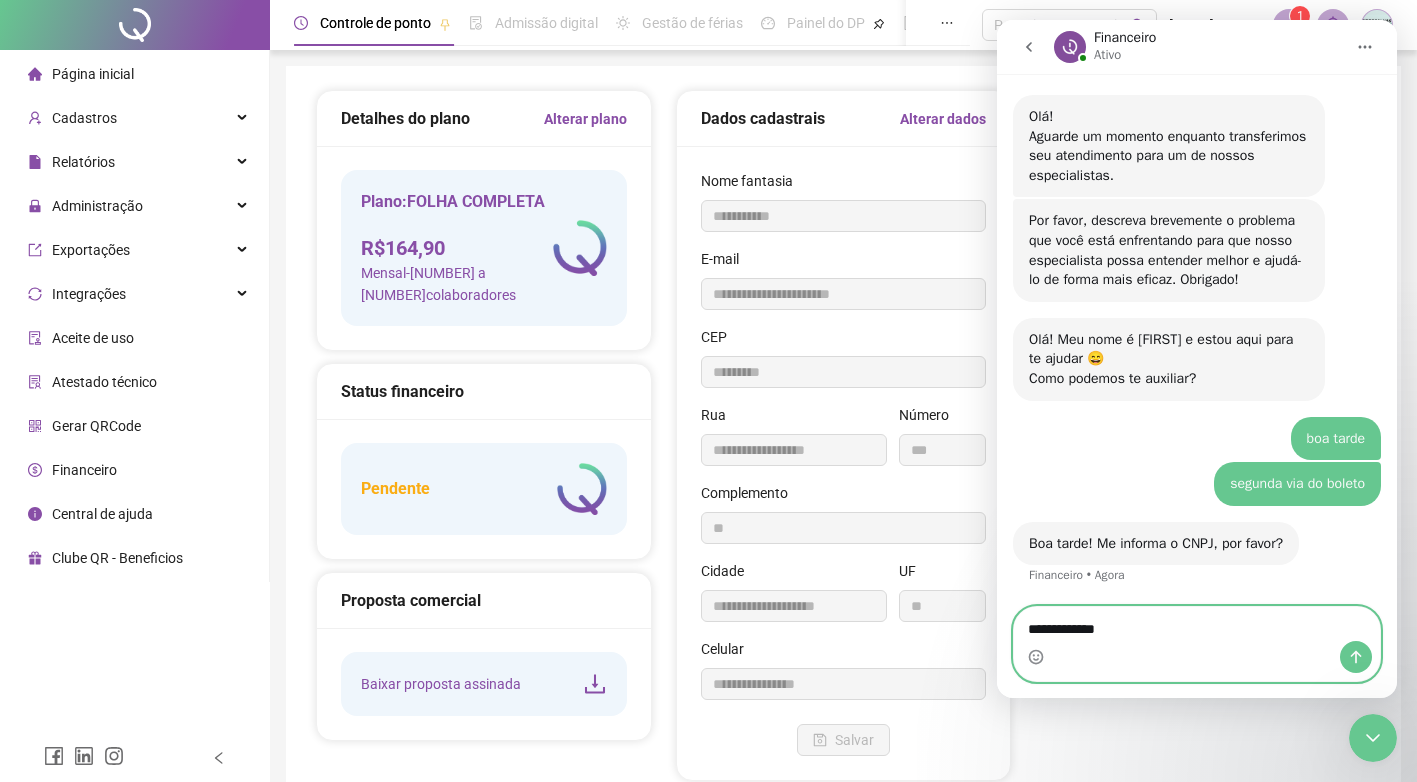 type on "**********" 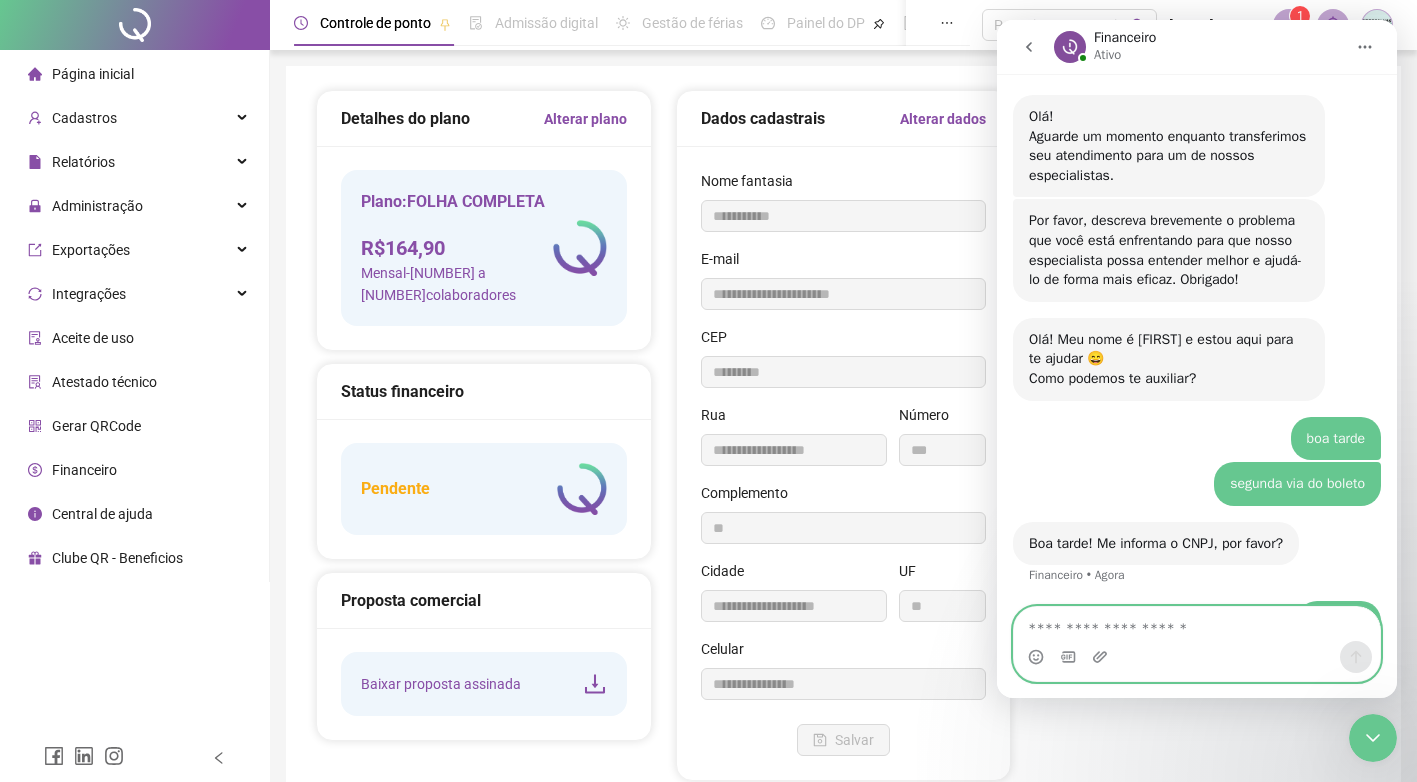 scroll, scrollTop: 100, scrollLeft: 0, axis: vertical 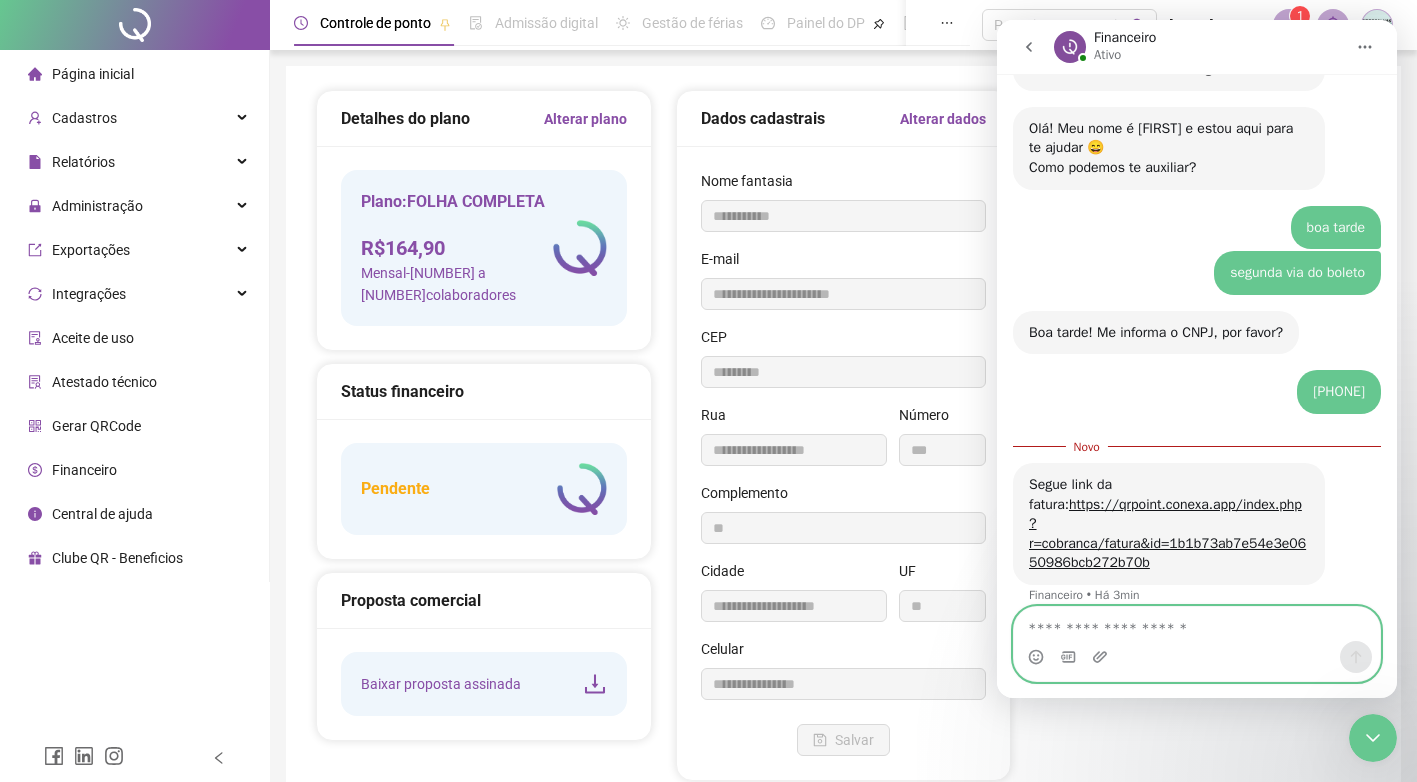 click at bounding box center (1197, 624) 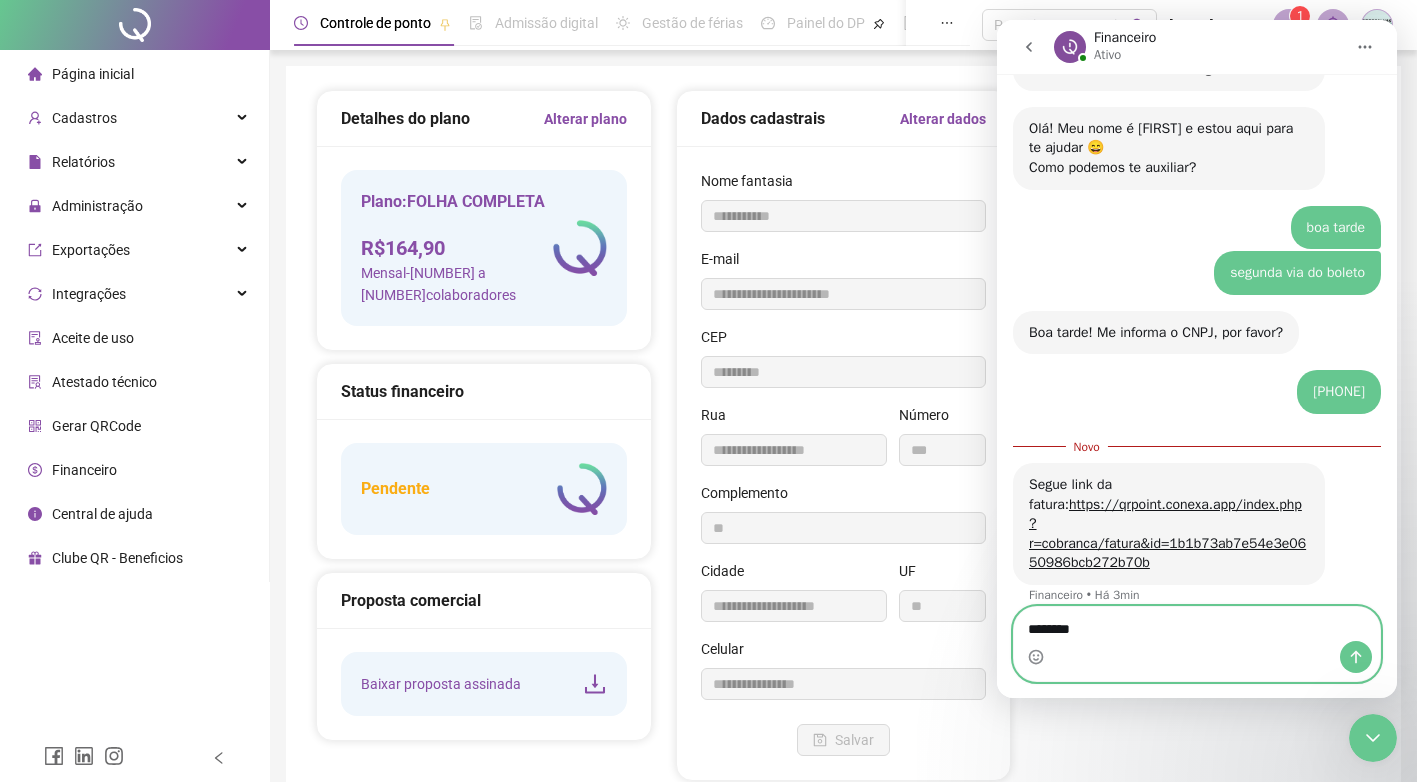 type on "*********" 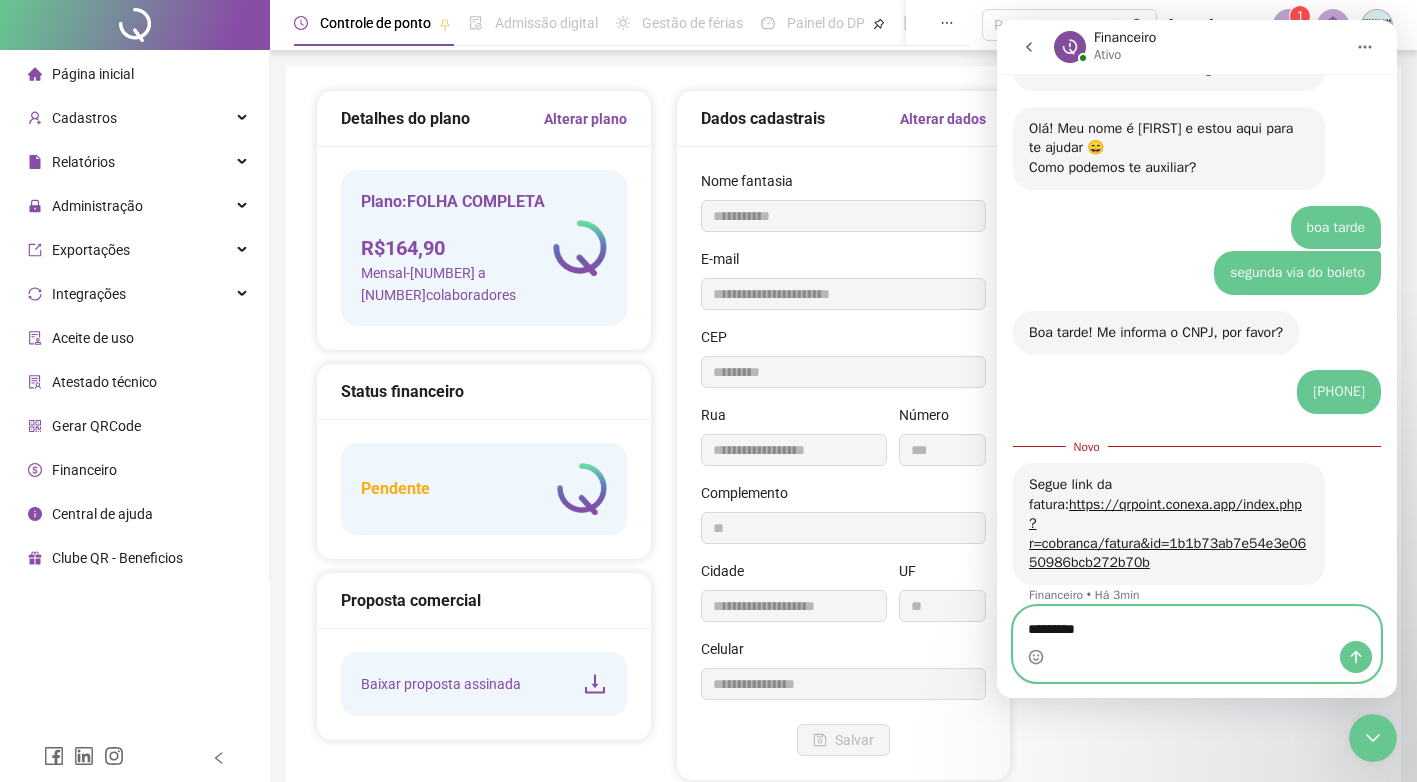 type 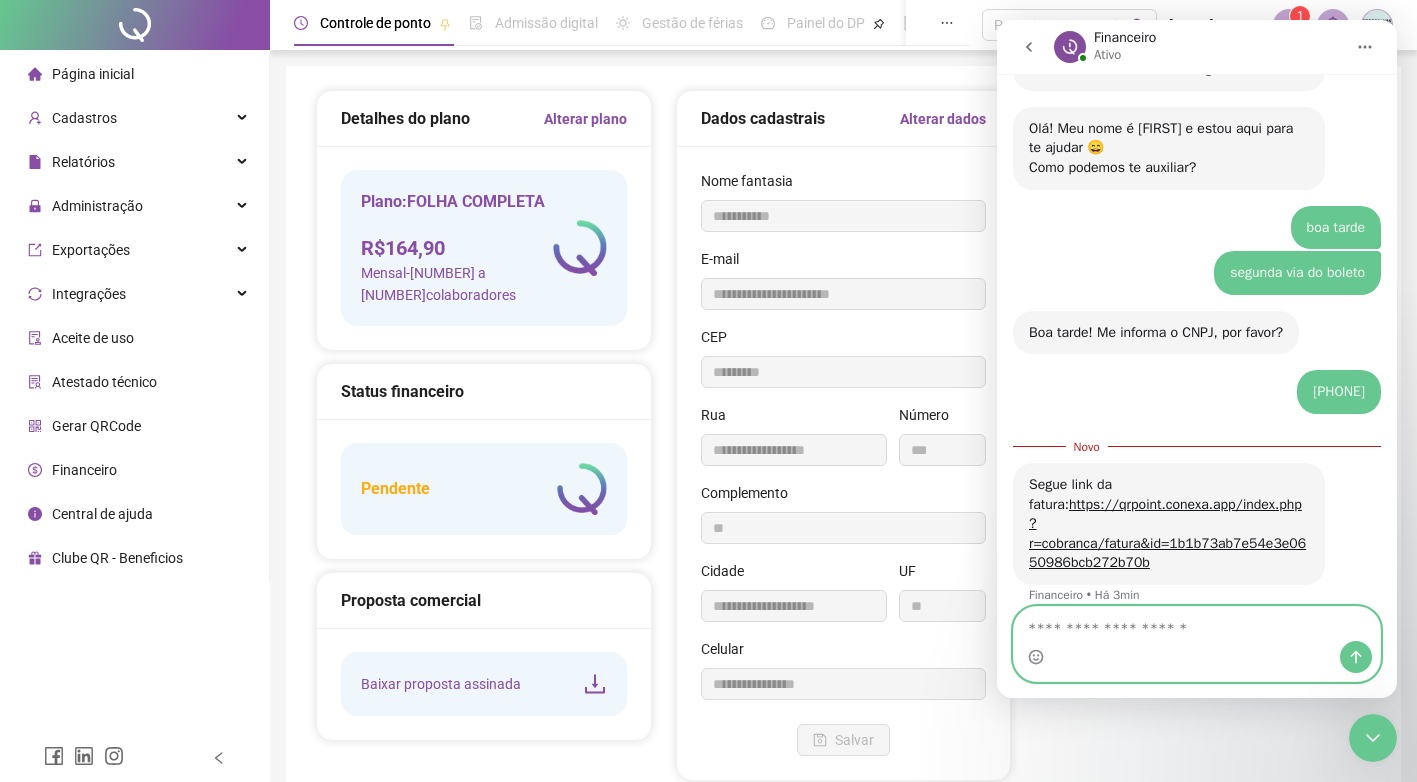 scroll, scrollTop: 278, scrollLeft: 0, axis: vertical 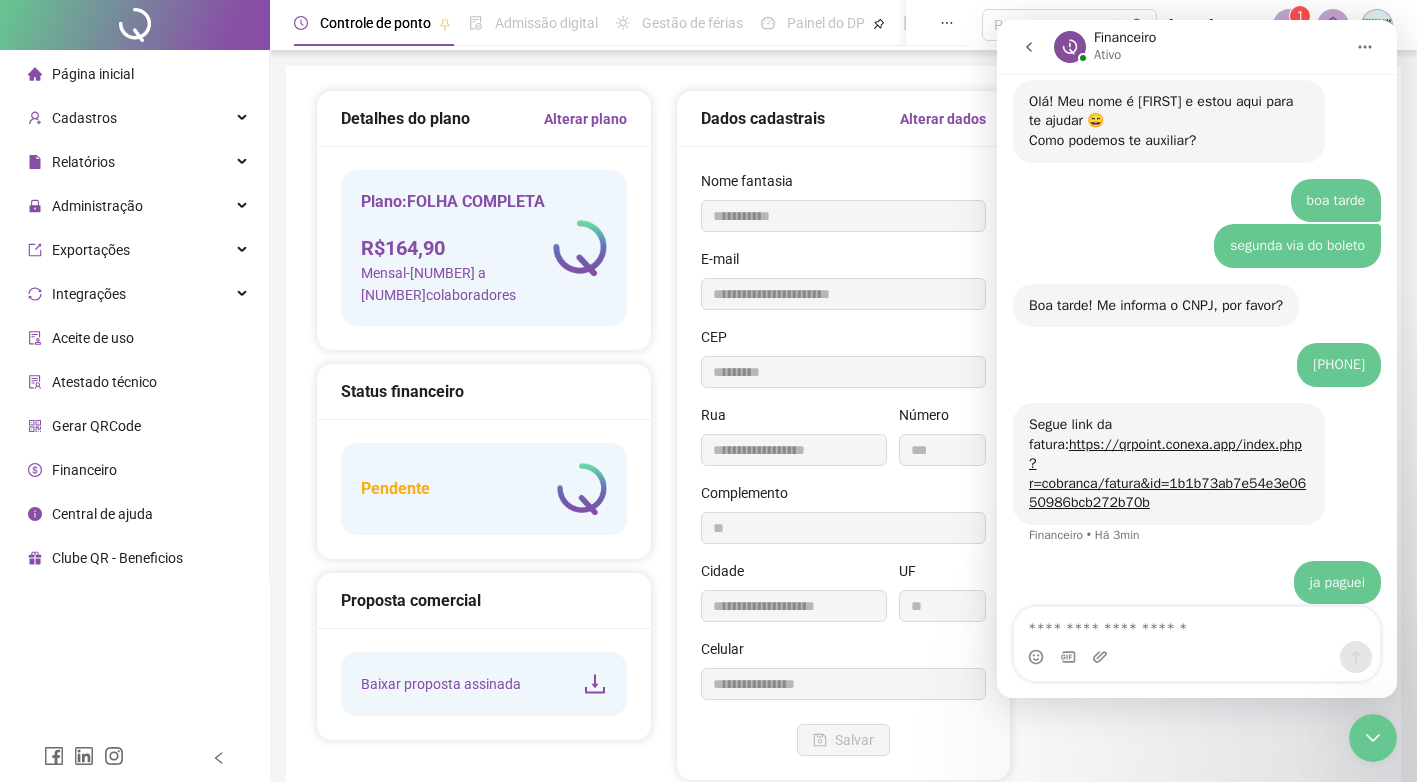 click on "Página inicial" at bounding box center (81, 74) 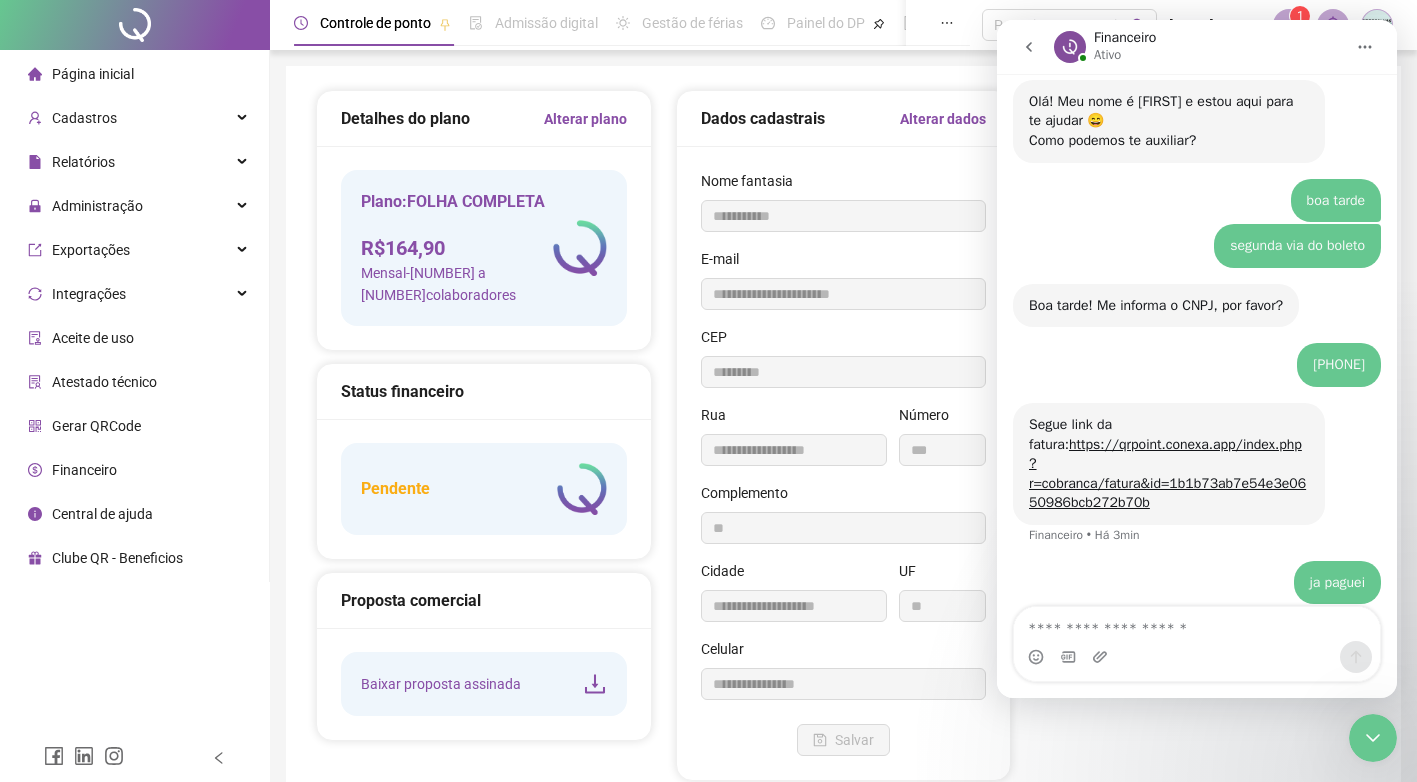 click 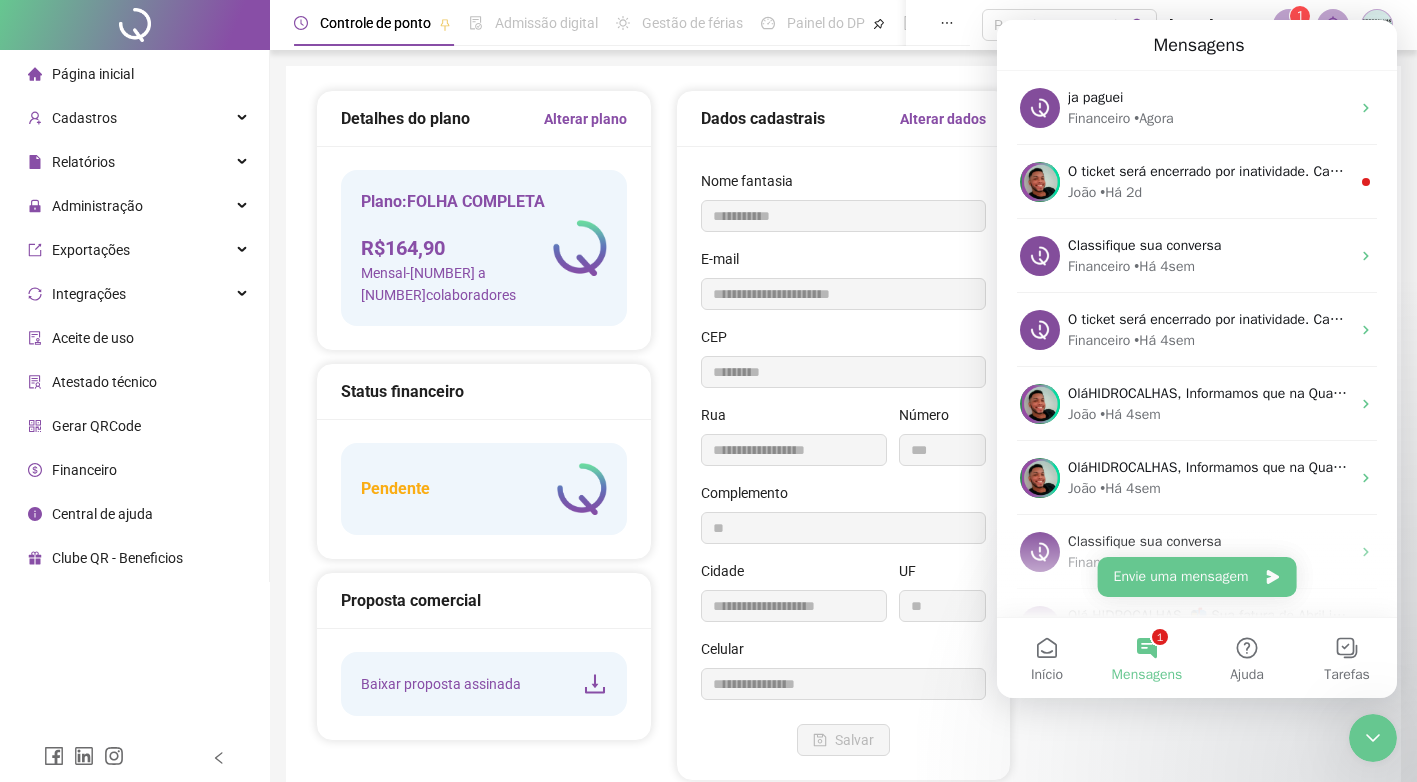 scroll, scrollTop: 0, scrollLeft: 0, axis: both 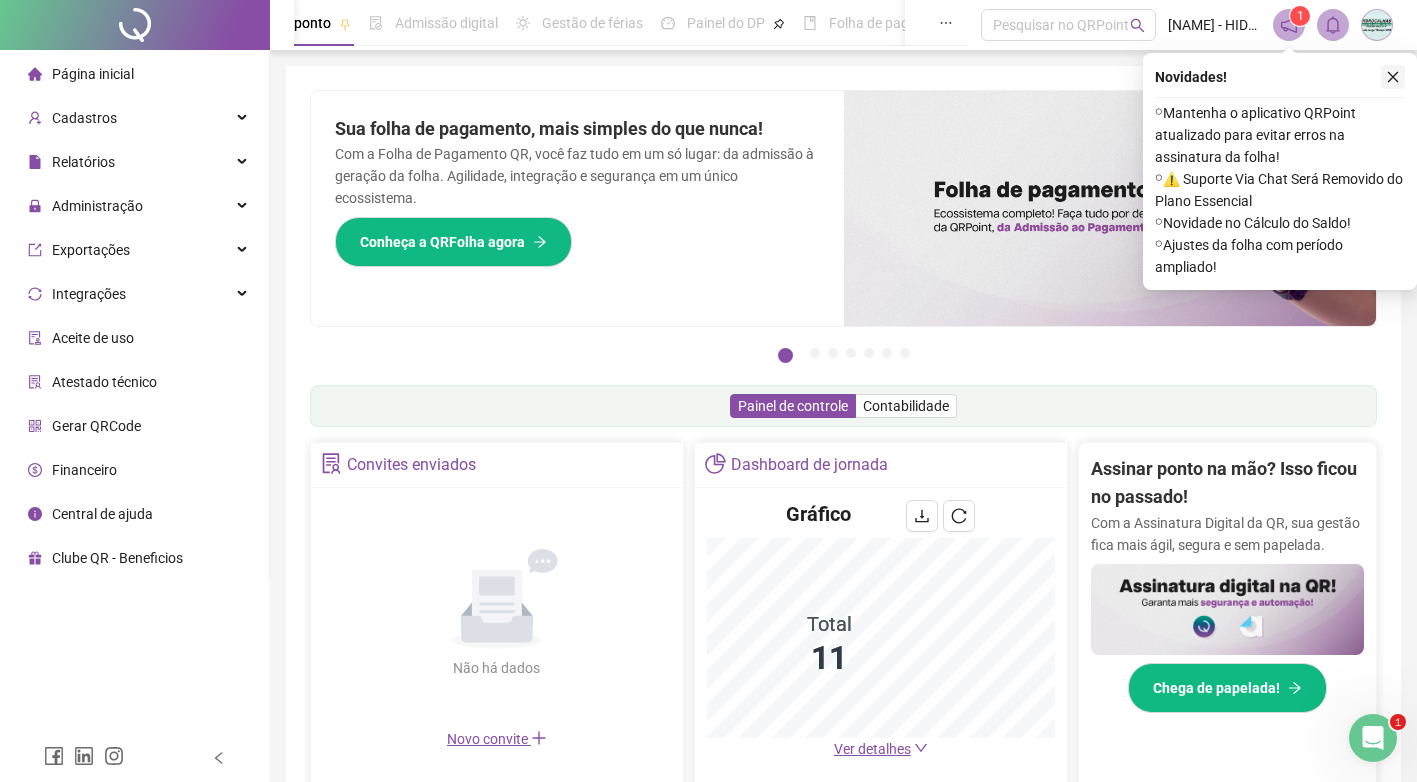 click at bounding box center [1393, 77] 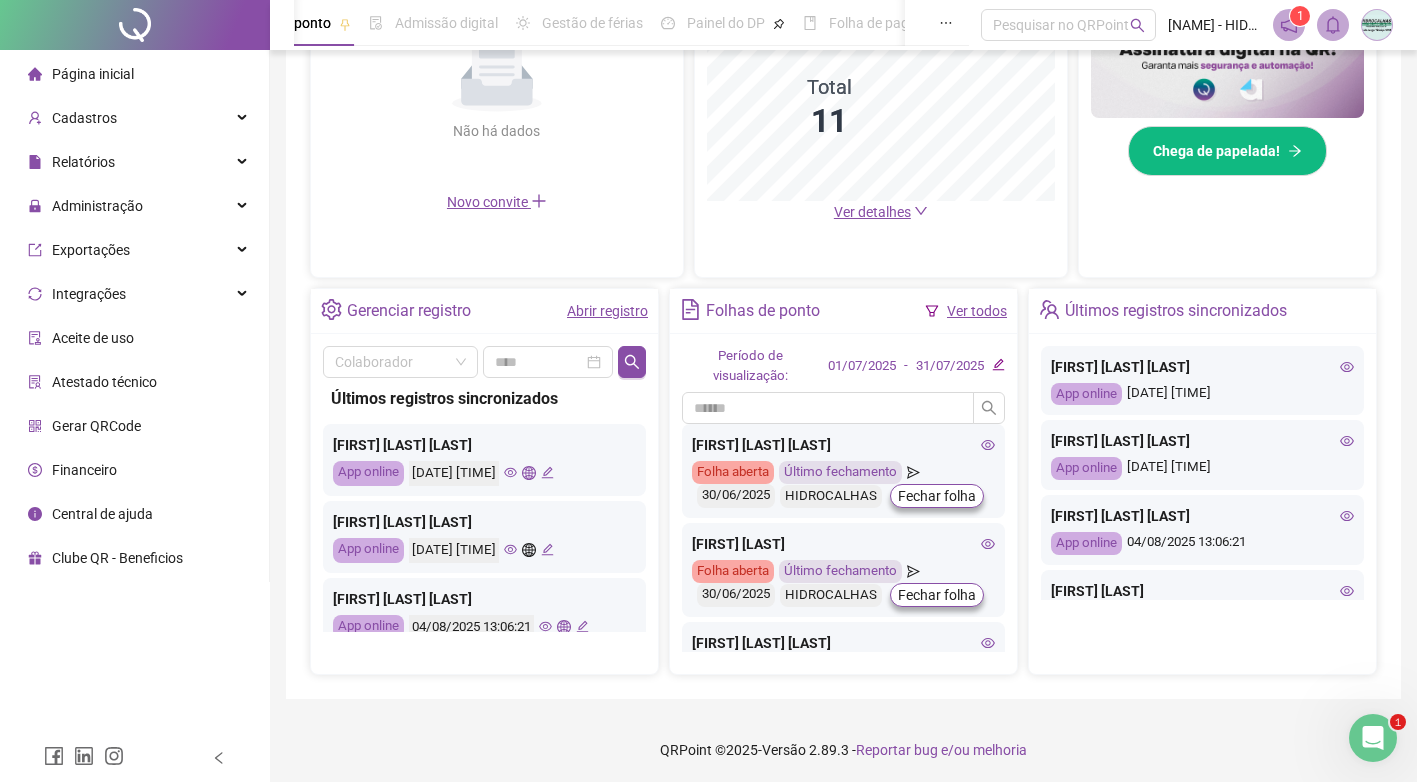 scroll, scrollTop: 540, scrollLeft: 0, axis: vertical 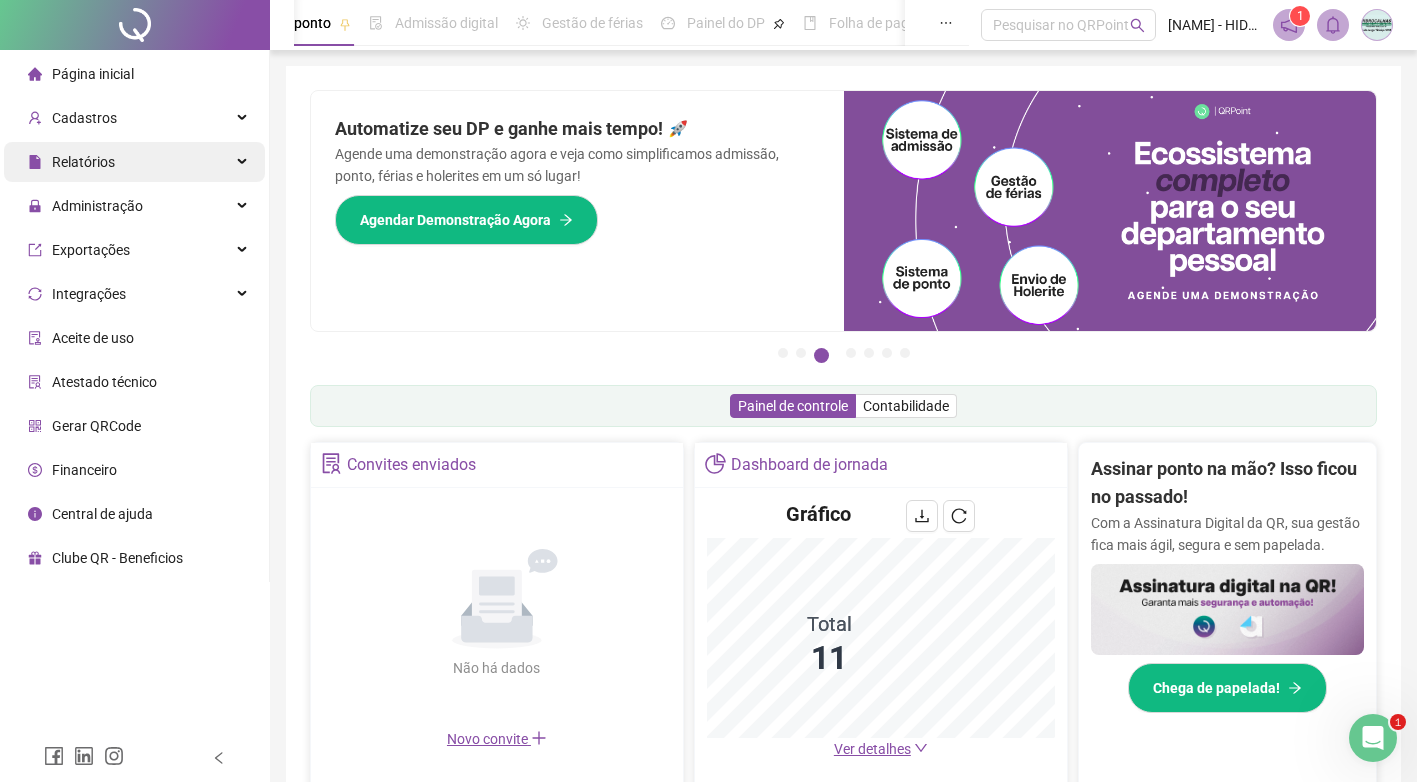 click on "Relatórios" at bounding box center [134, 162] 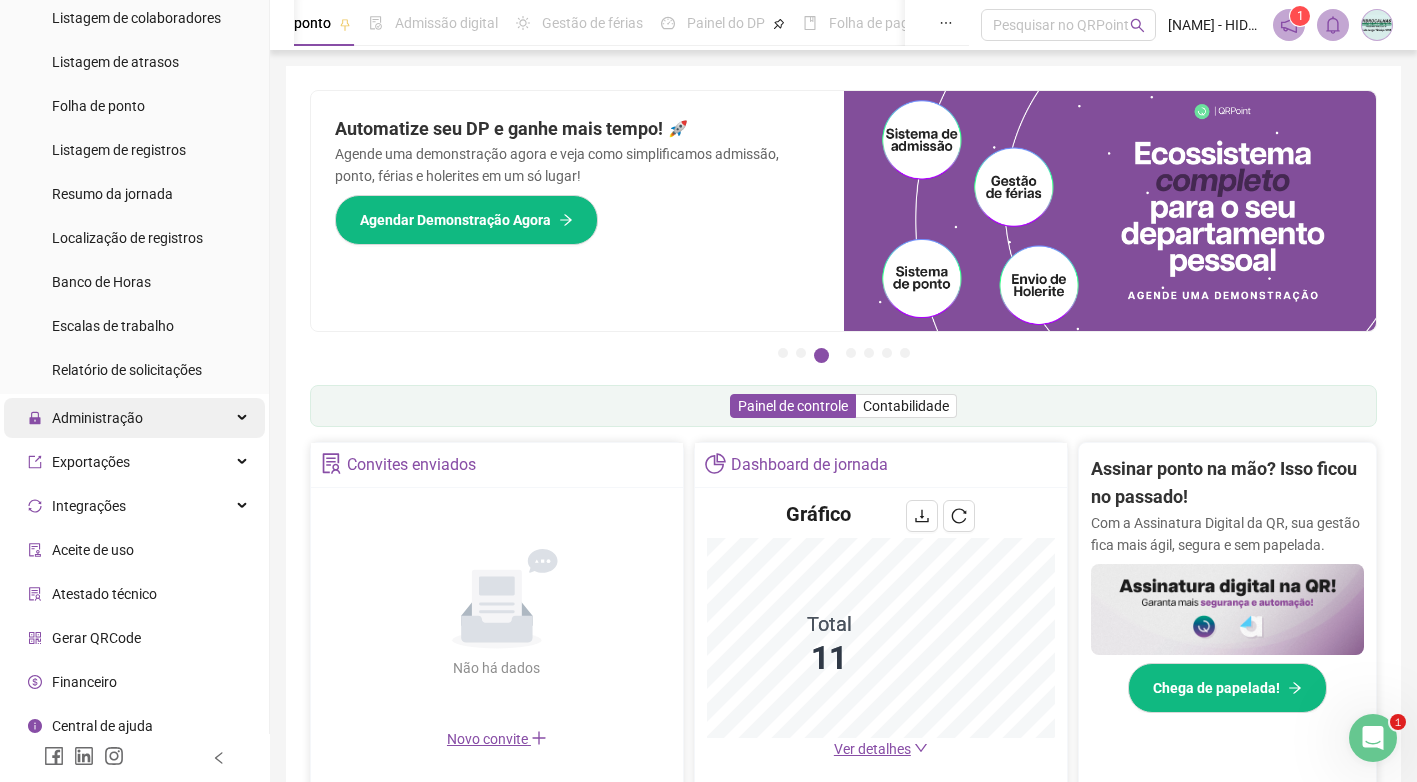 scroll, scrollTop: 200, scrollLeft: 0, axis: vertical 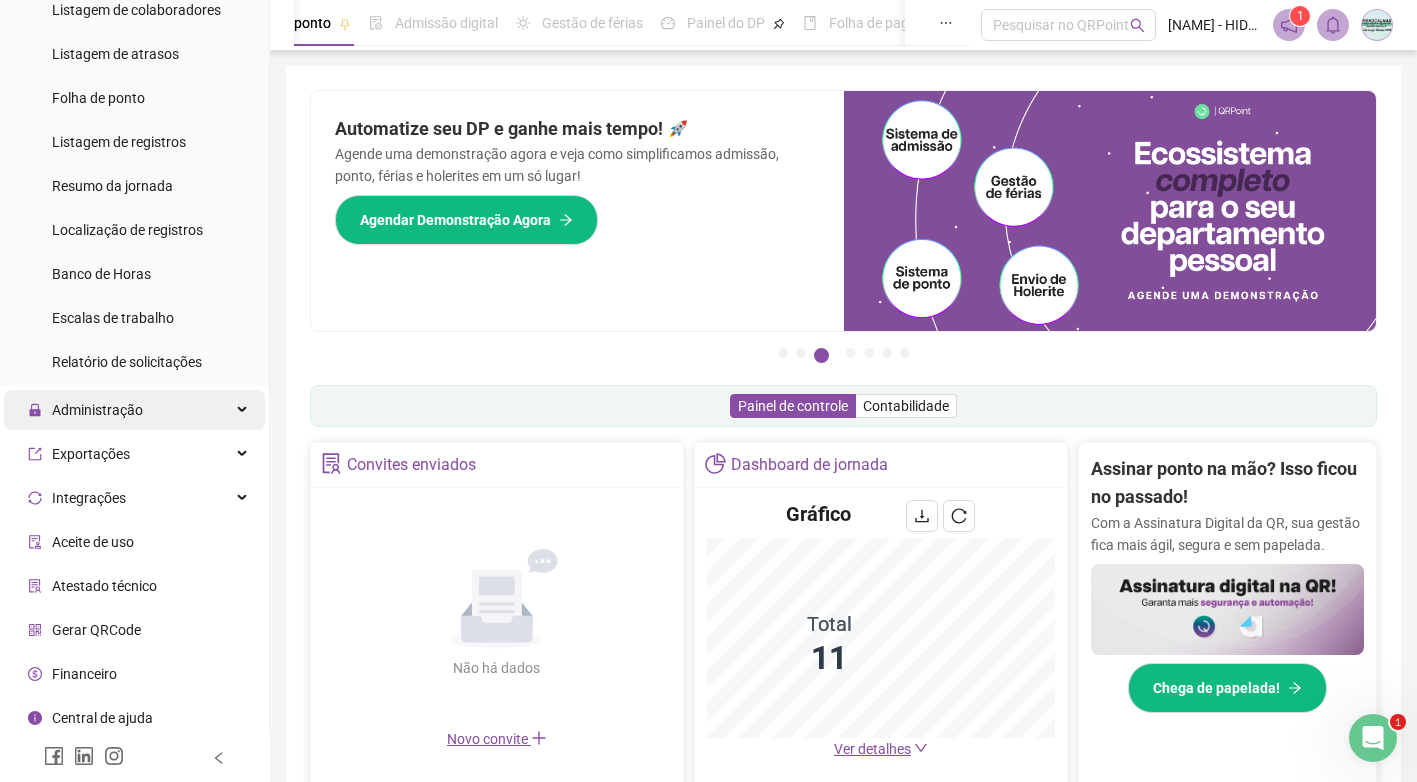 click on "Administração" at bounding box center [134, 410] 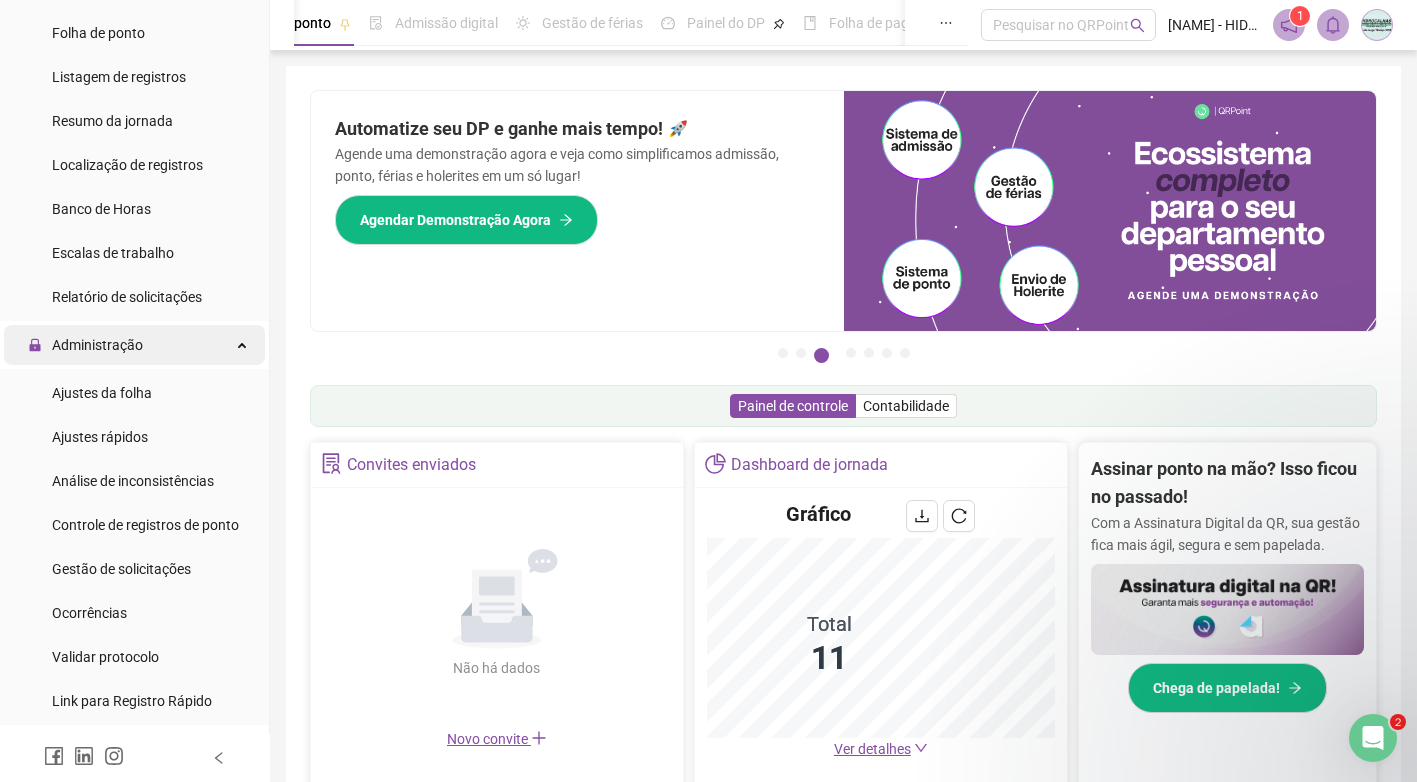 scroll, scrollTop: 349, scrollLeft: 0, axis: vertical 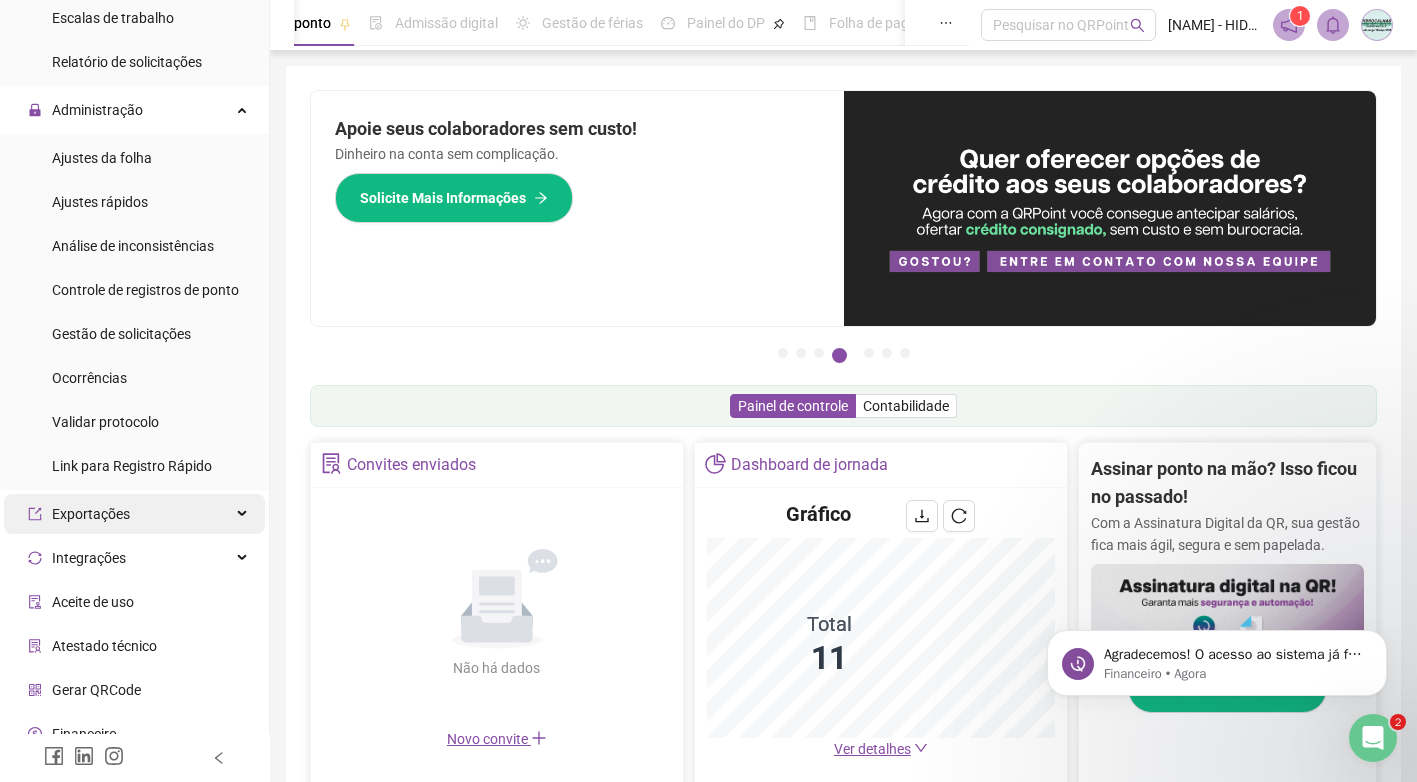 click on "Exportações" at bounding box center (134, 514) 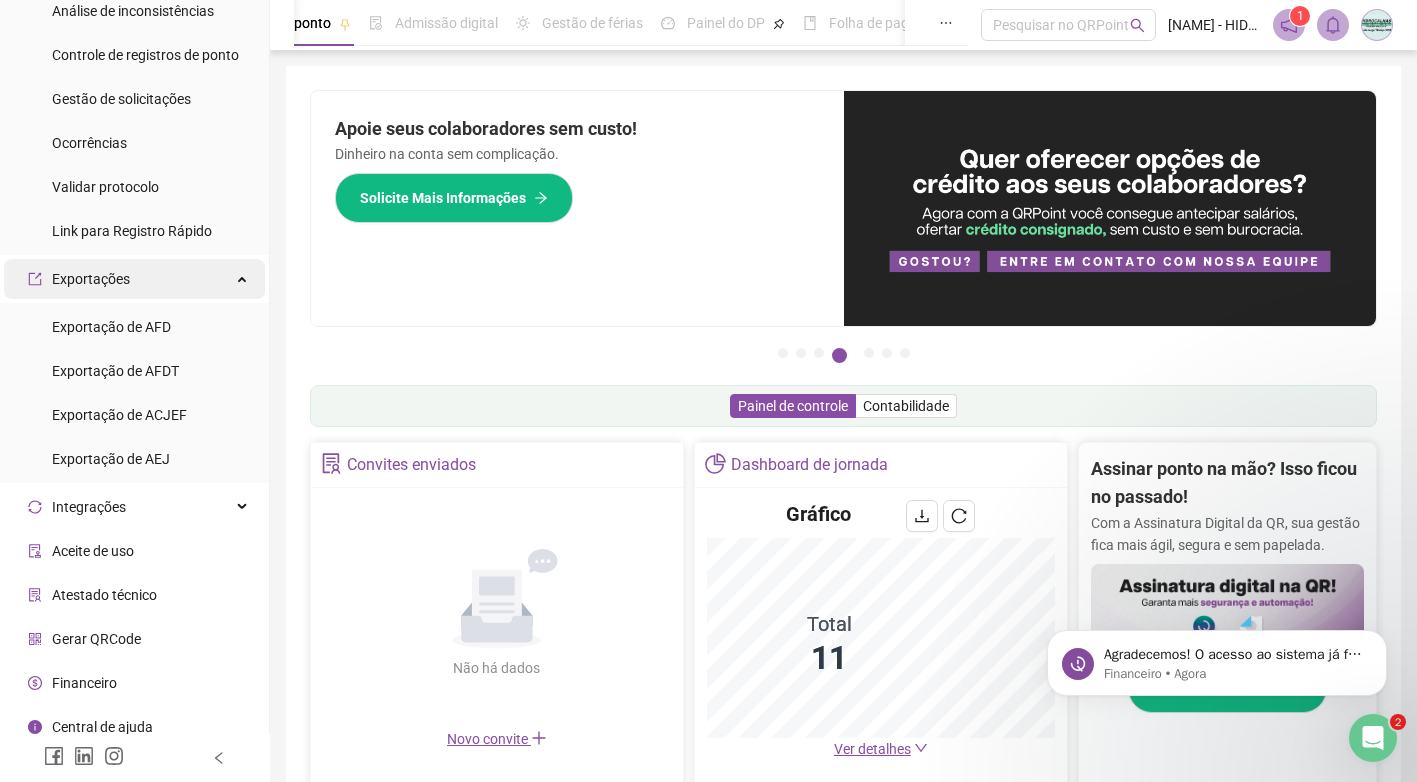 scroll, scrollTop: 748, scrollLeft: 0, axis: vertical 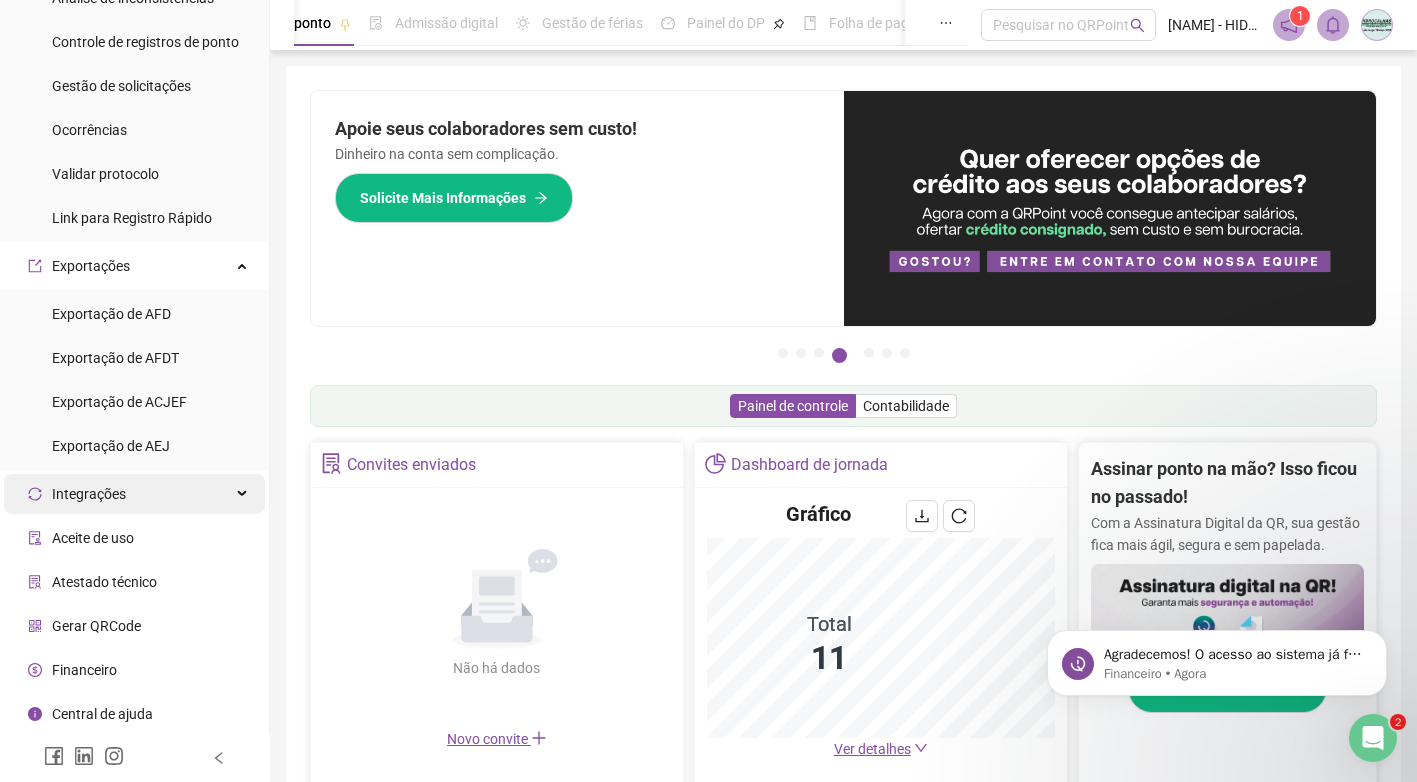 click on "Integrações" at bounding box center [134, 494] 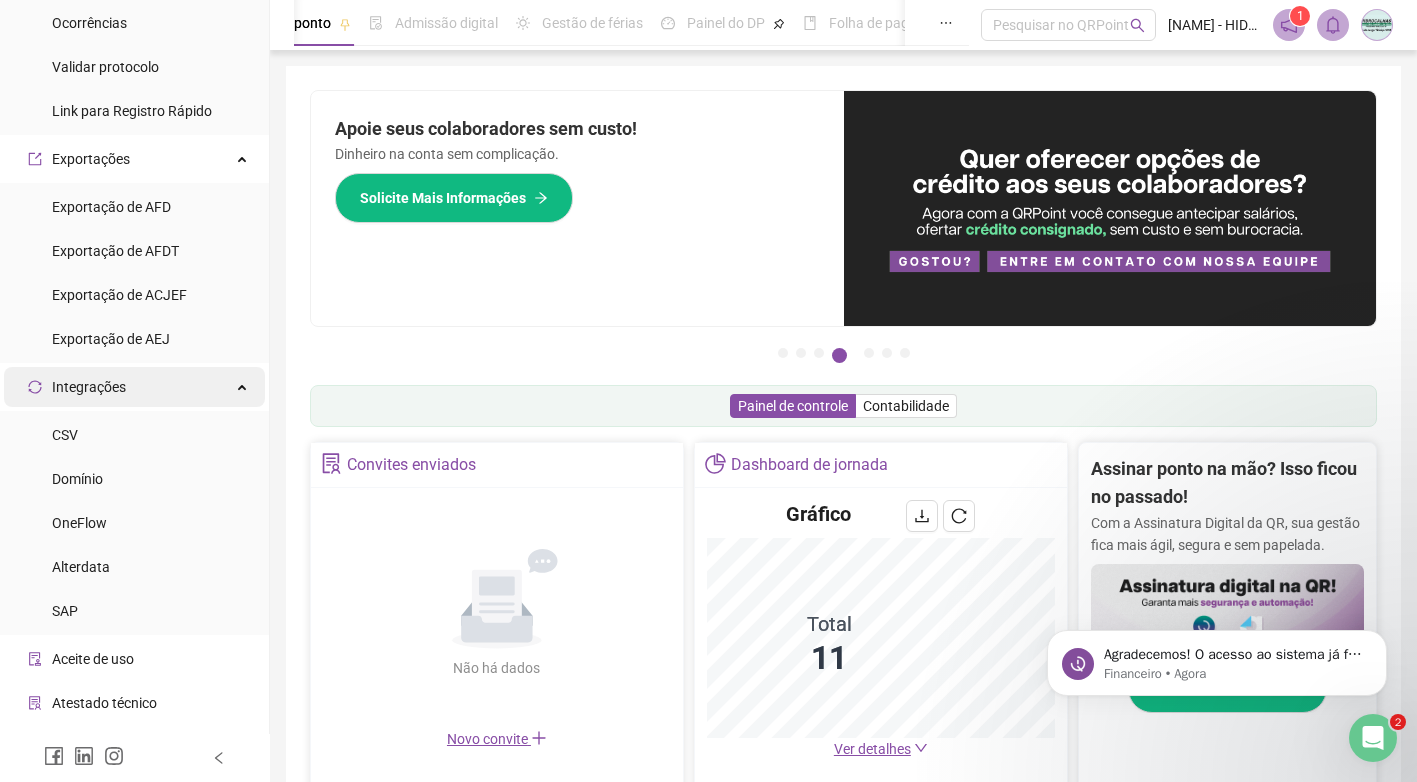scroll, scrollTop: 976, scrollLeft: 0, axis: vertical 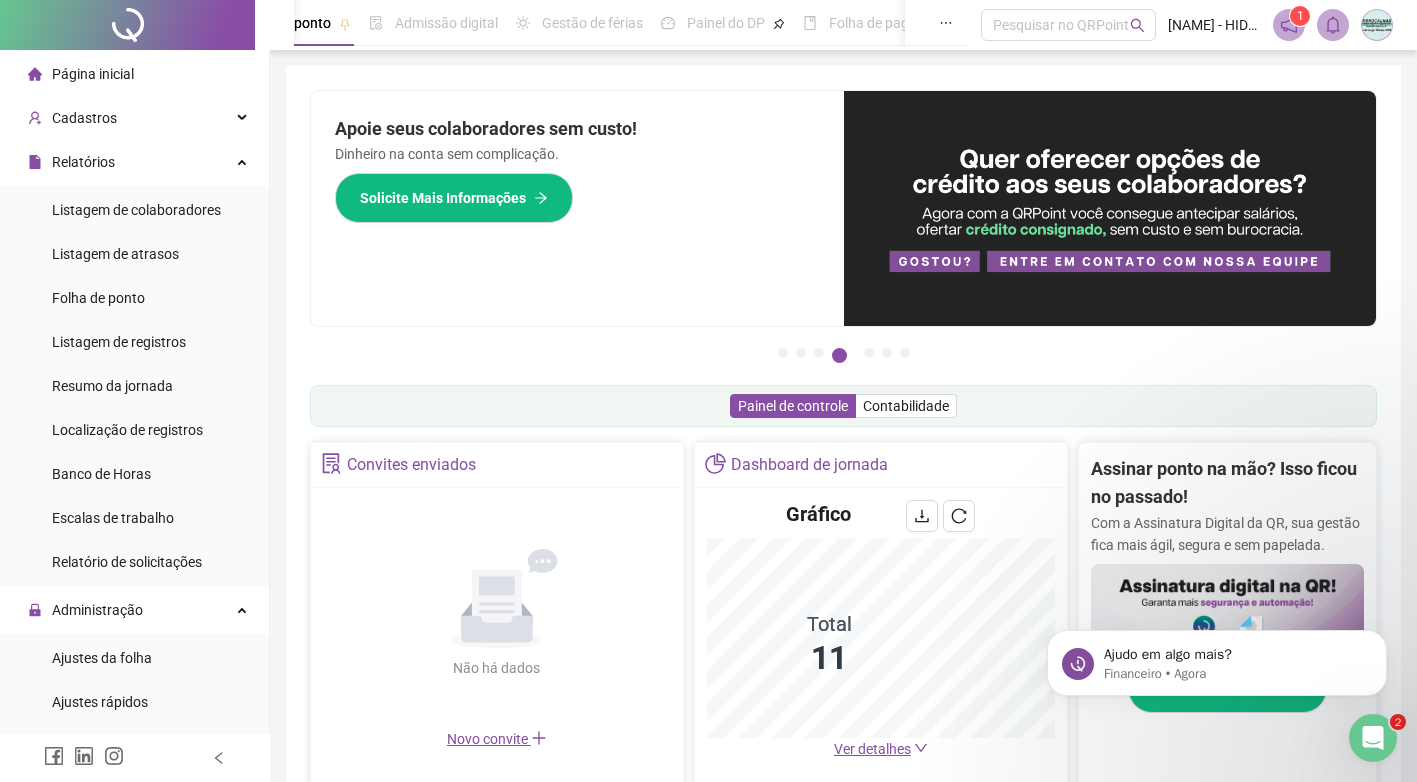 click on "Página inicial" at bounding box center (134, 74) 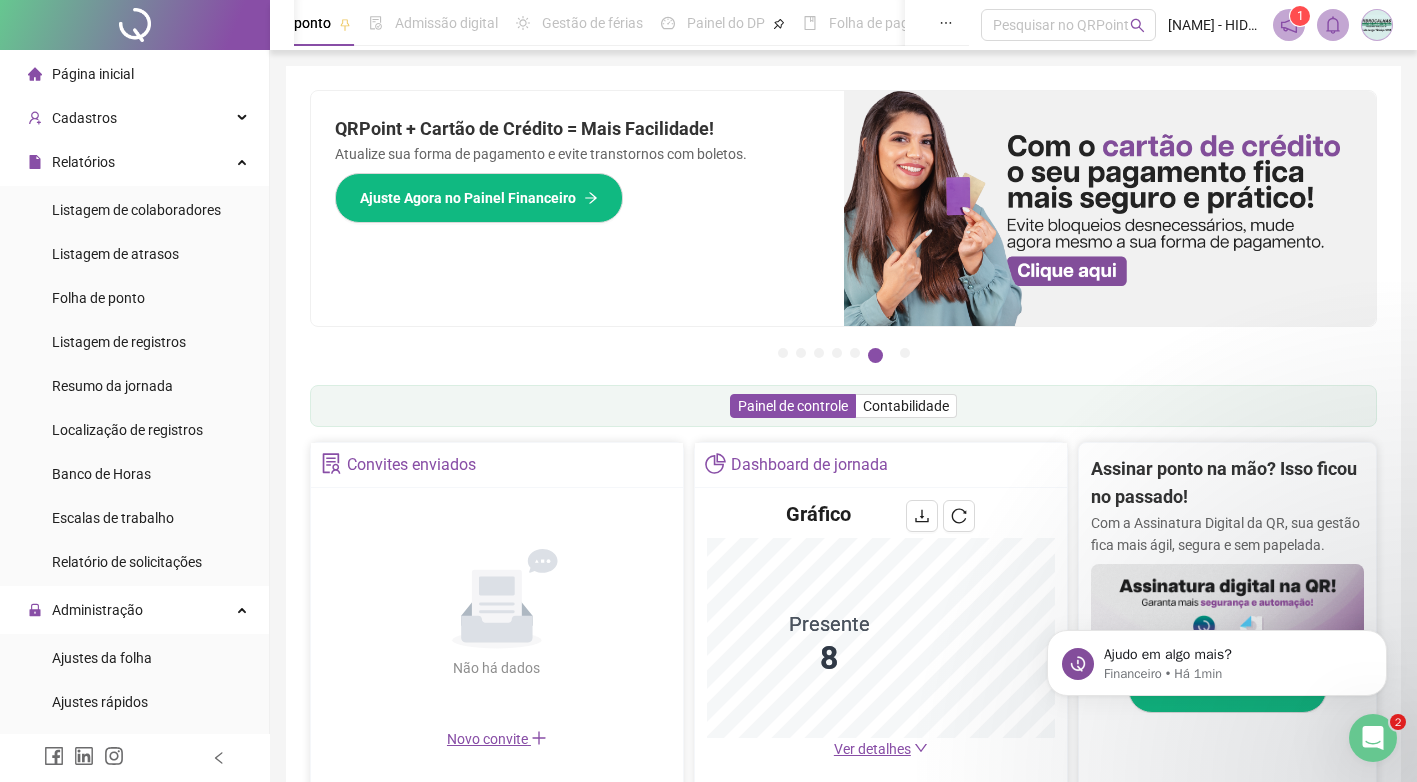 scroll, scrollTop: 100, scrollLeft: 0, axis: vertical 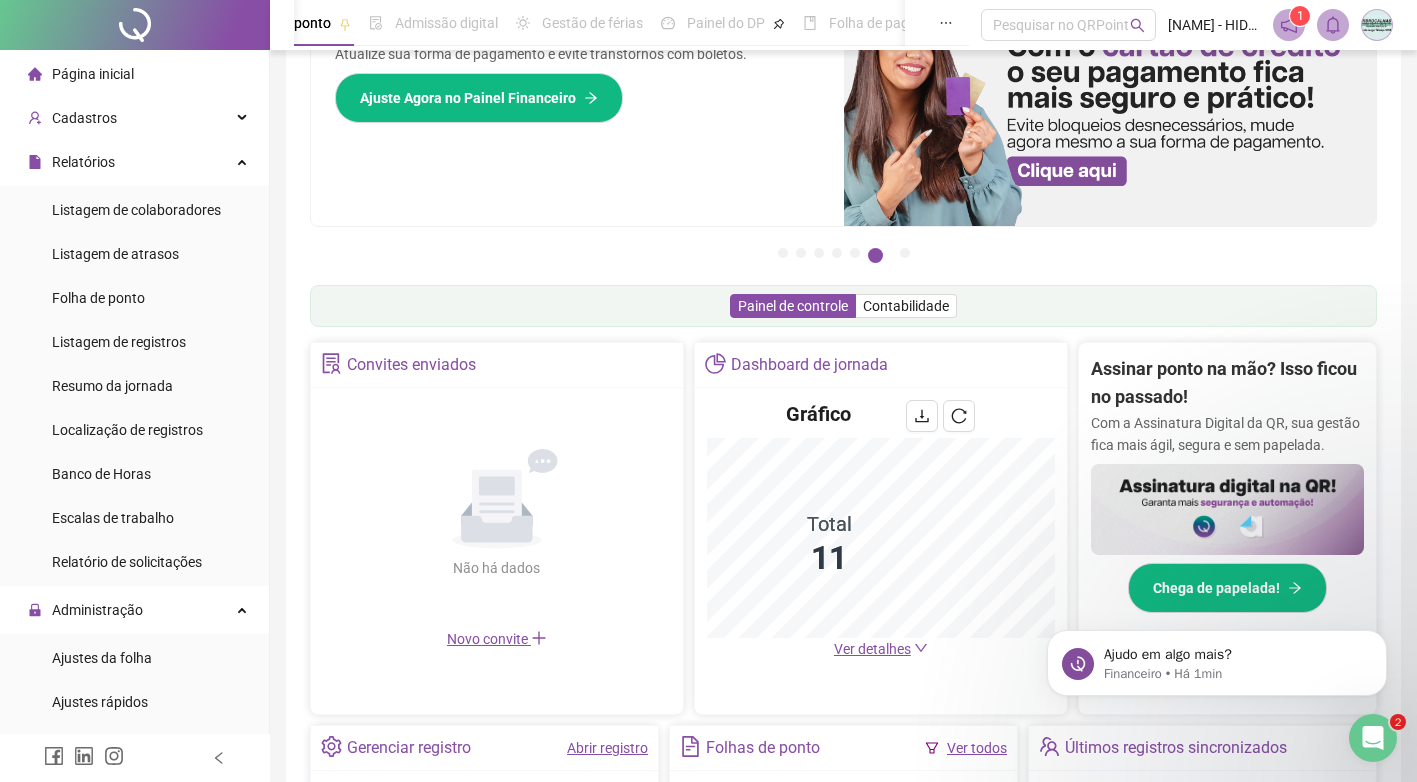 click on "Ver detalhes" at bounding box center (872, 649) 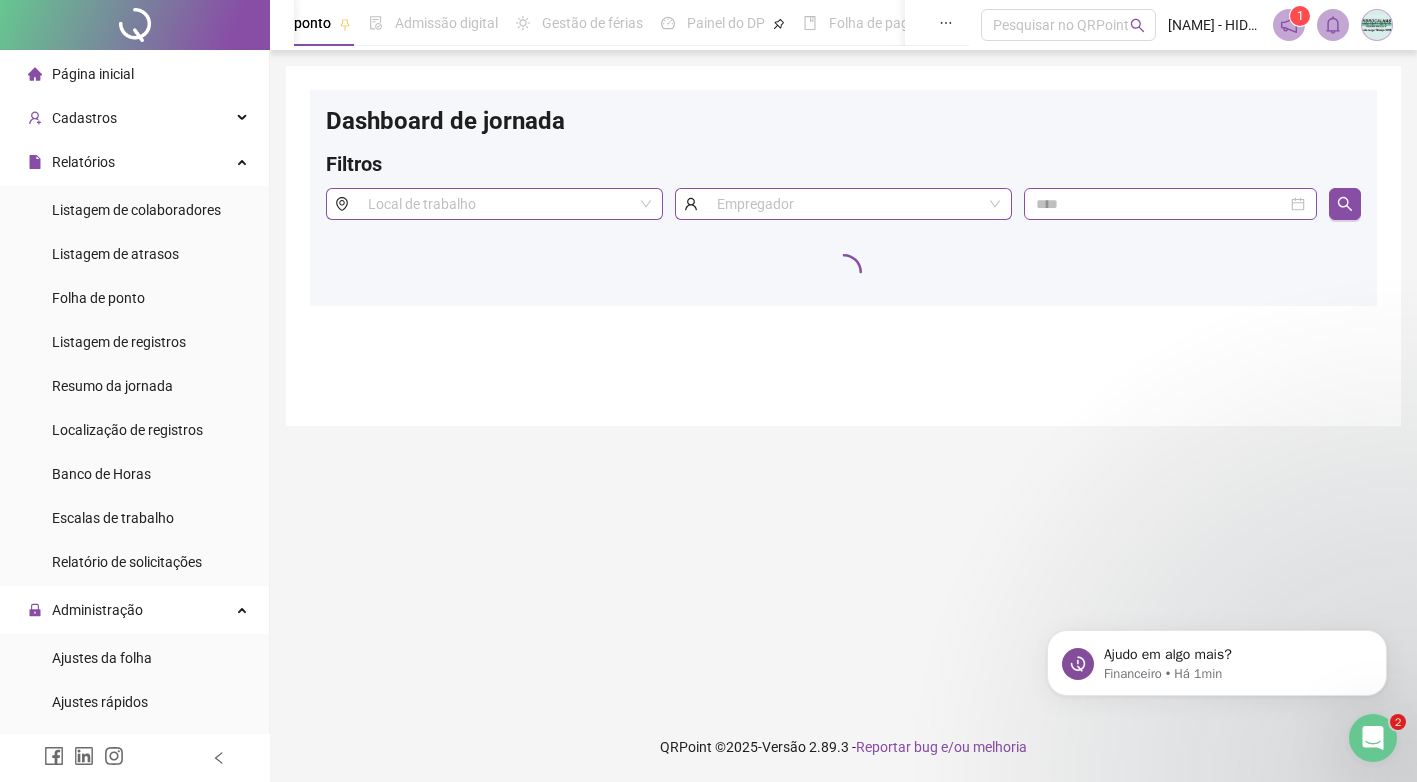 scroll, scrollTop: 0, scrollLeft: 0, axis: both 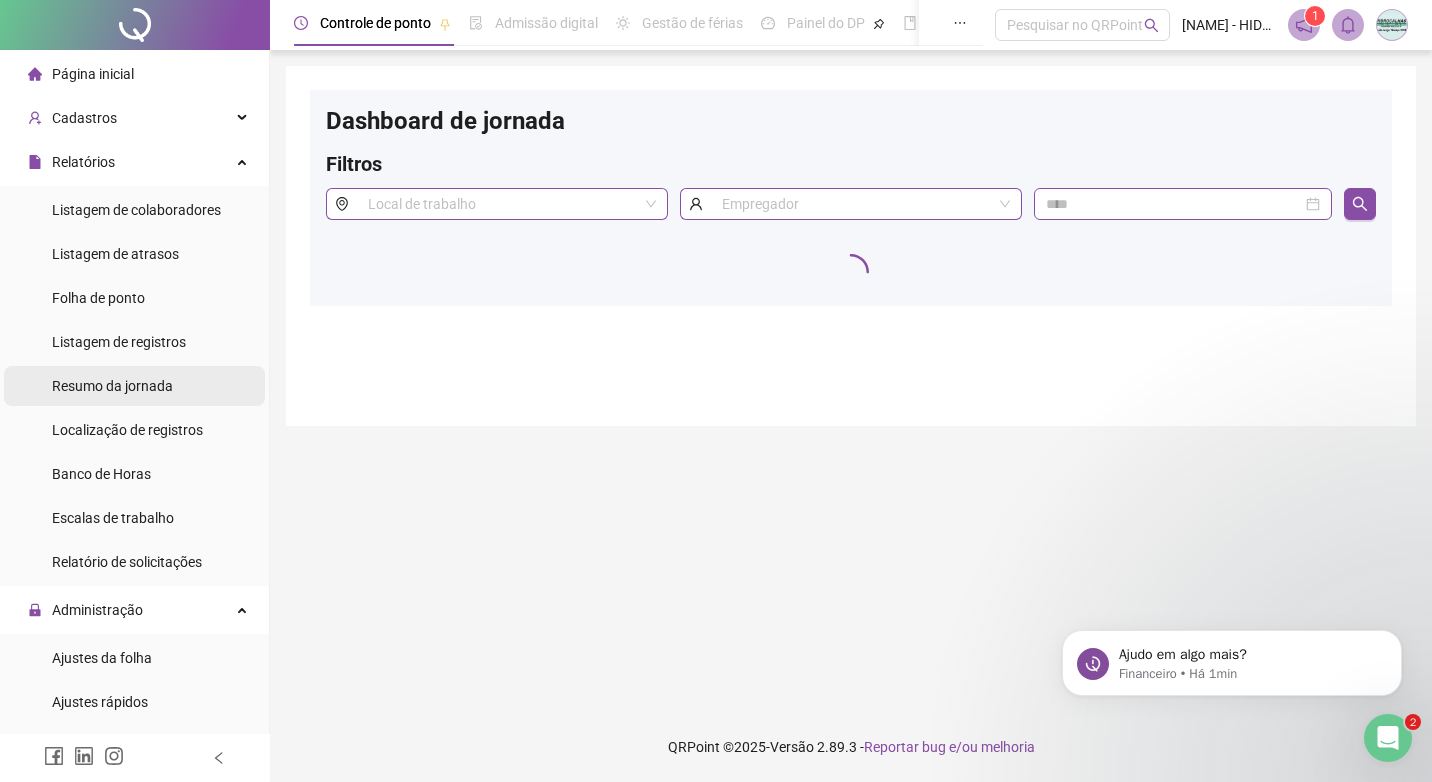 click on "Resumo da jornada" at bounding box center (112, 386) 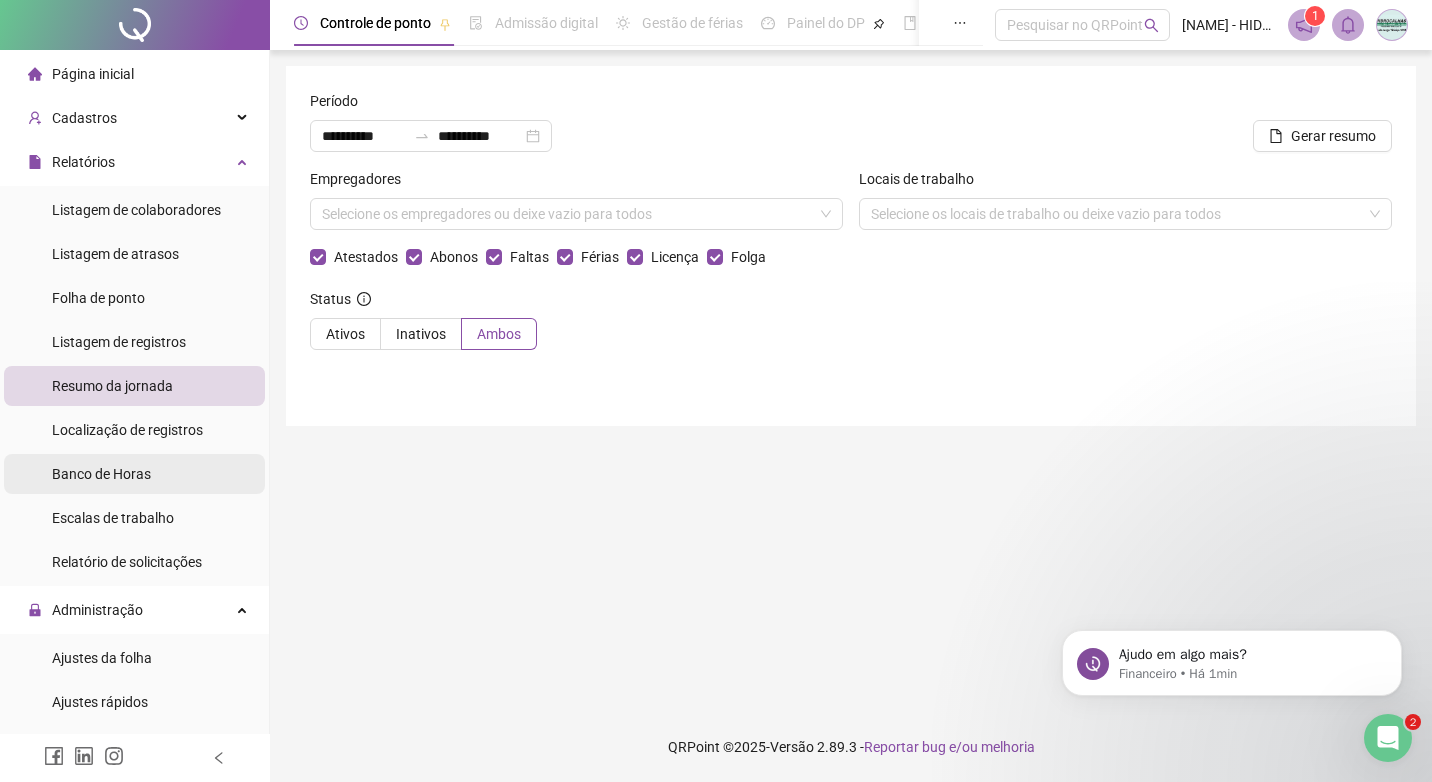 click on "Banco de Horas" at bounding box center (101, 474) 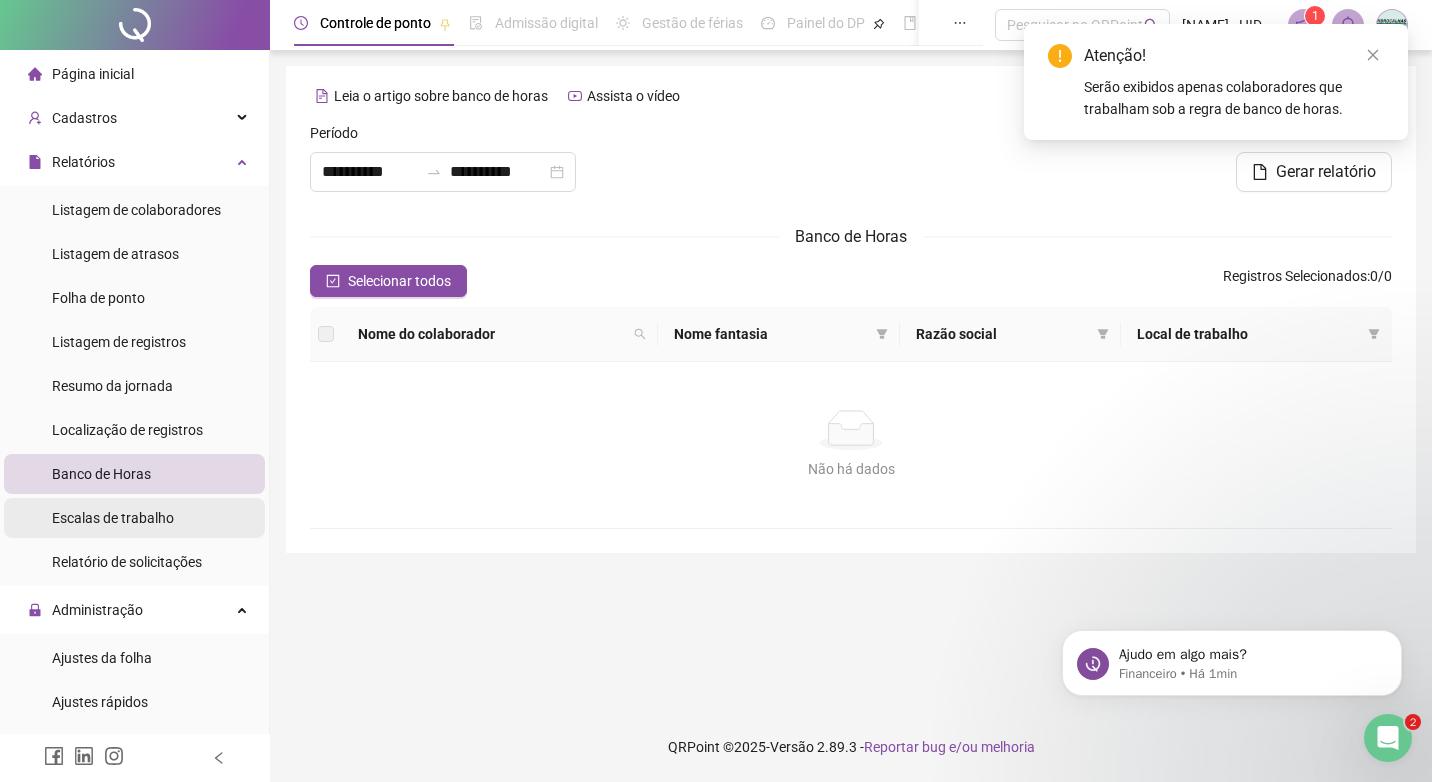 click on "Escalas de trabalho" at bounding box center (113, 518) 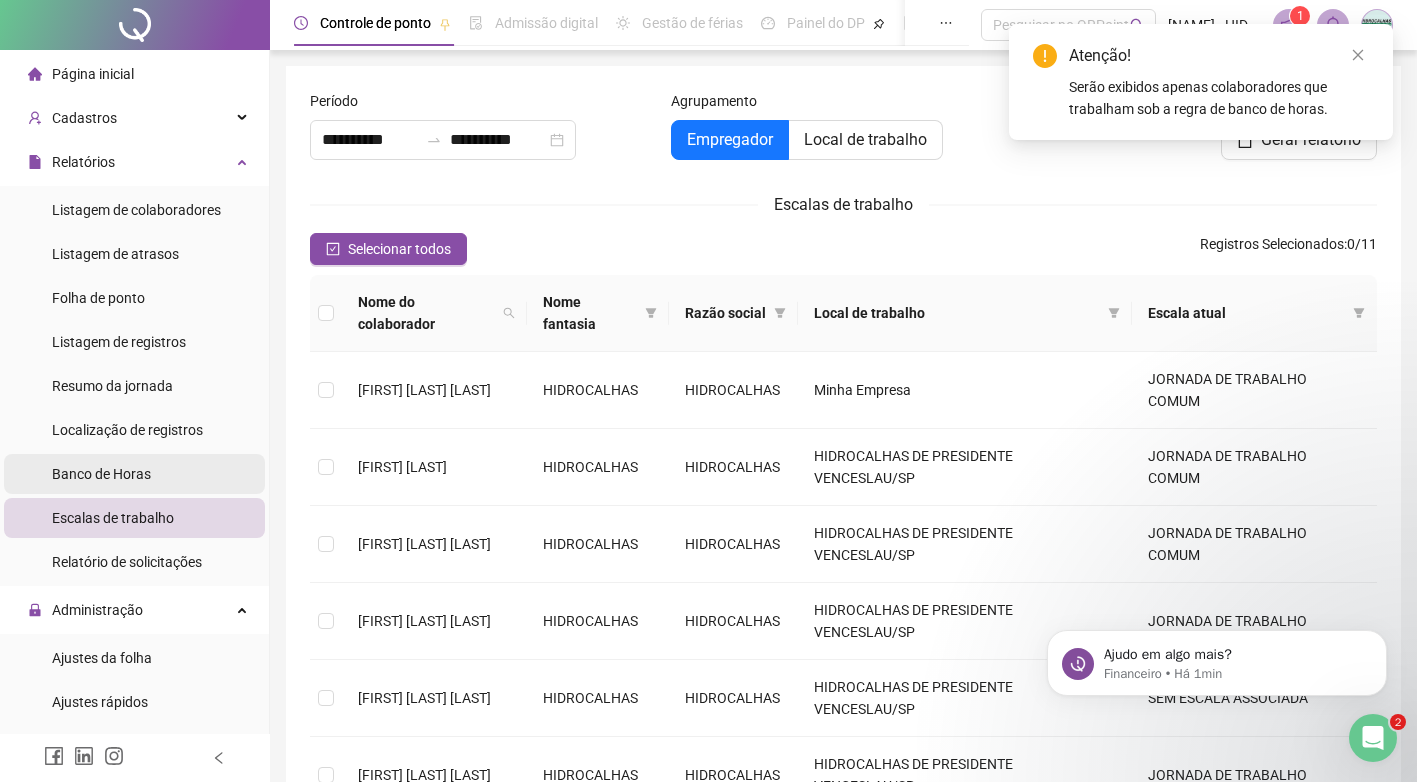 click on "Banco de Horas" at bounding box center (101, 474) 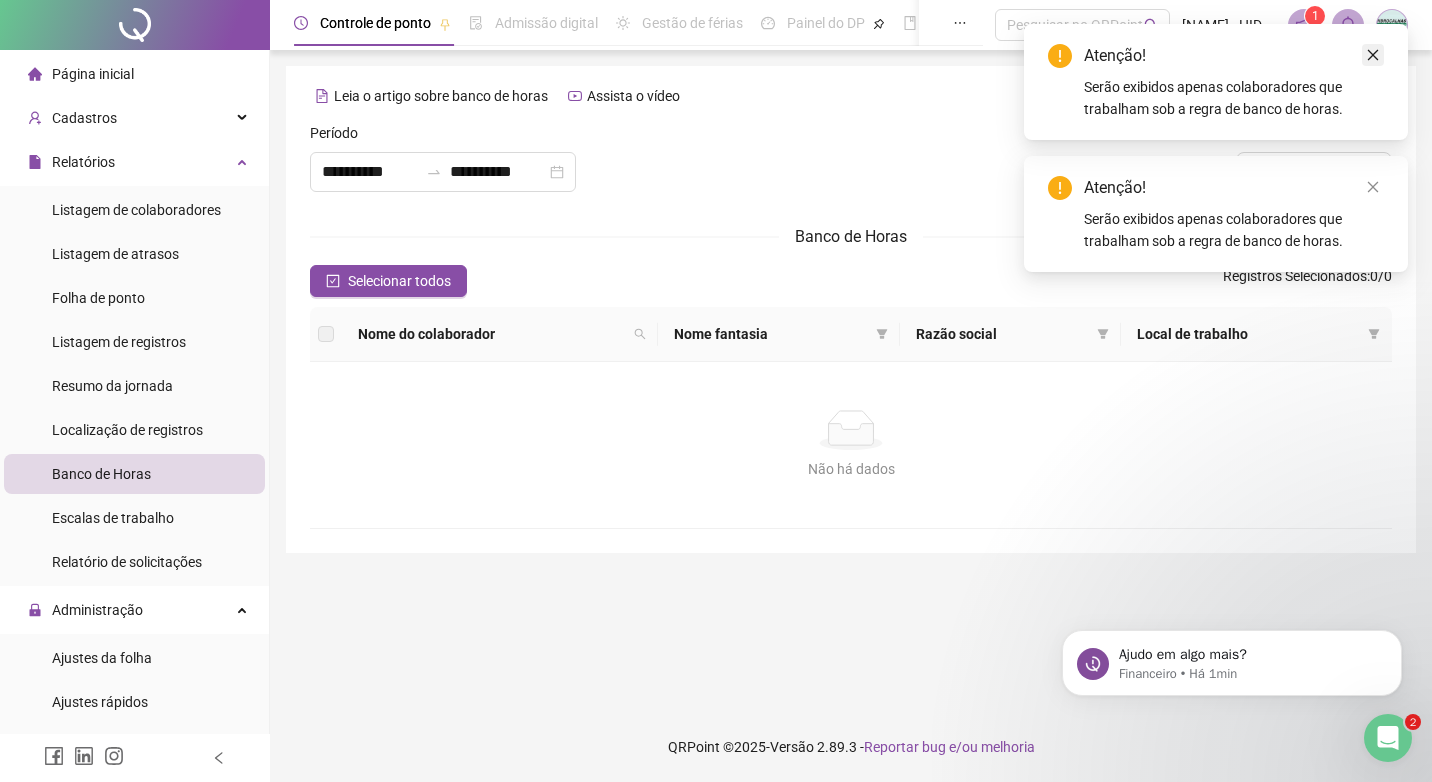 click at bounding box center [1373, 55] 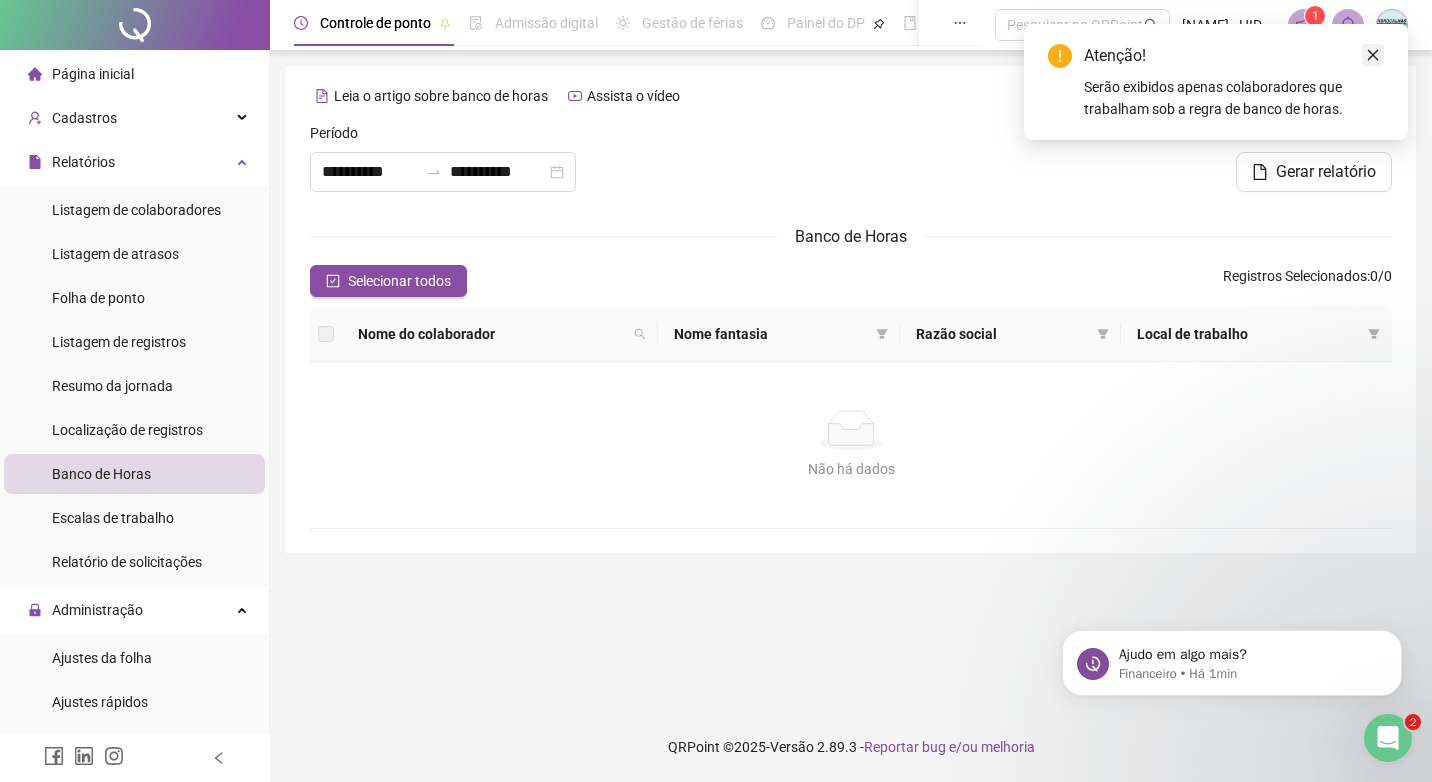 click 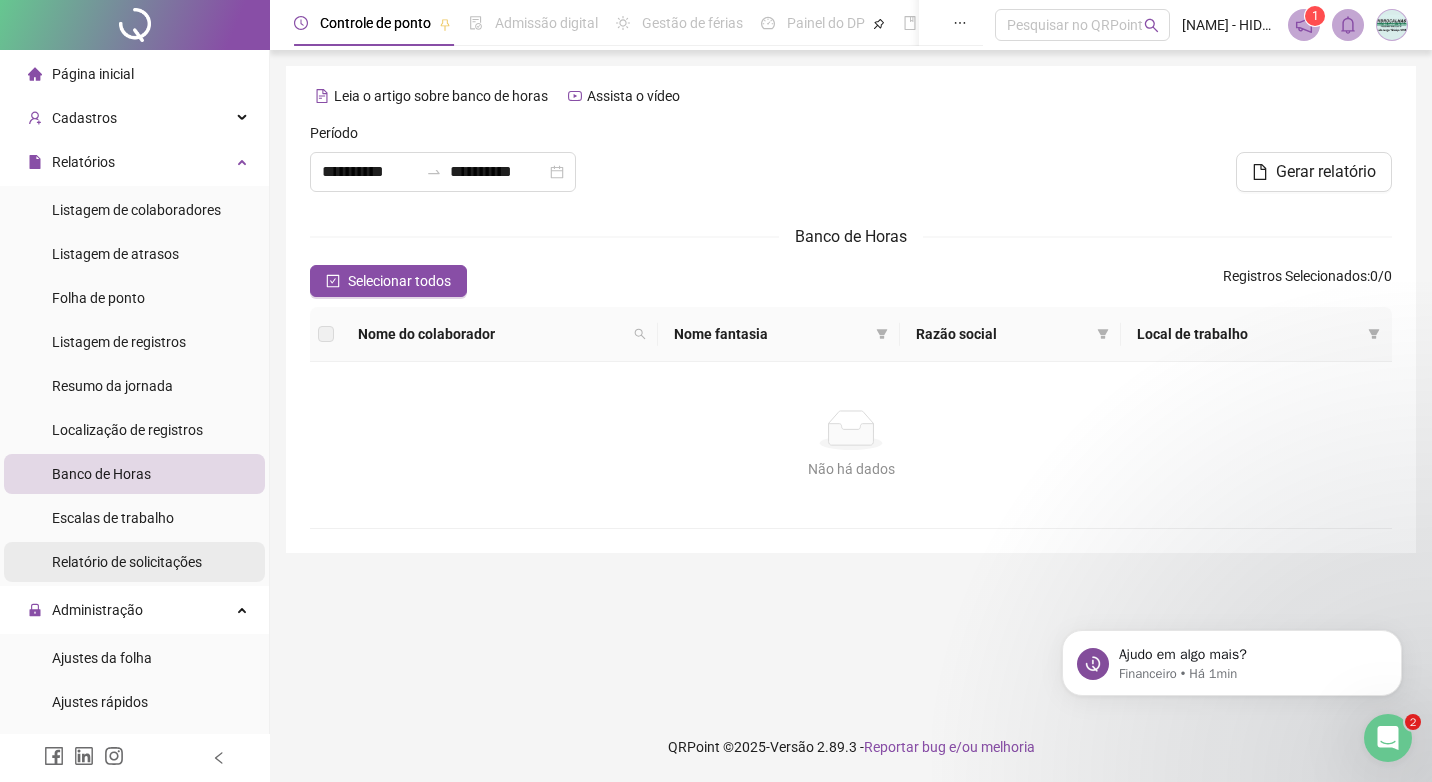 click on "Relatório de solicitações" at bounding box center [127, 562] 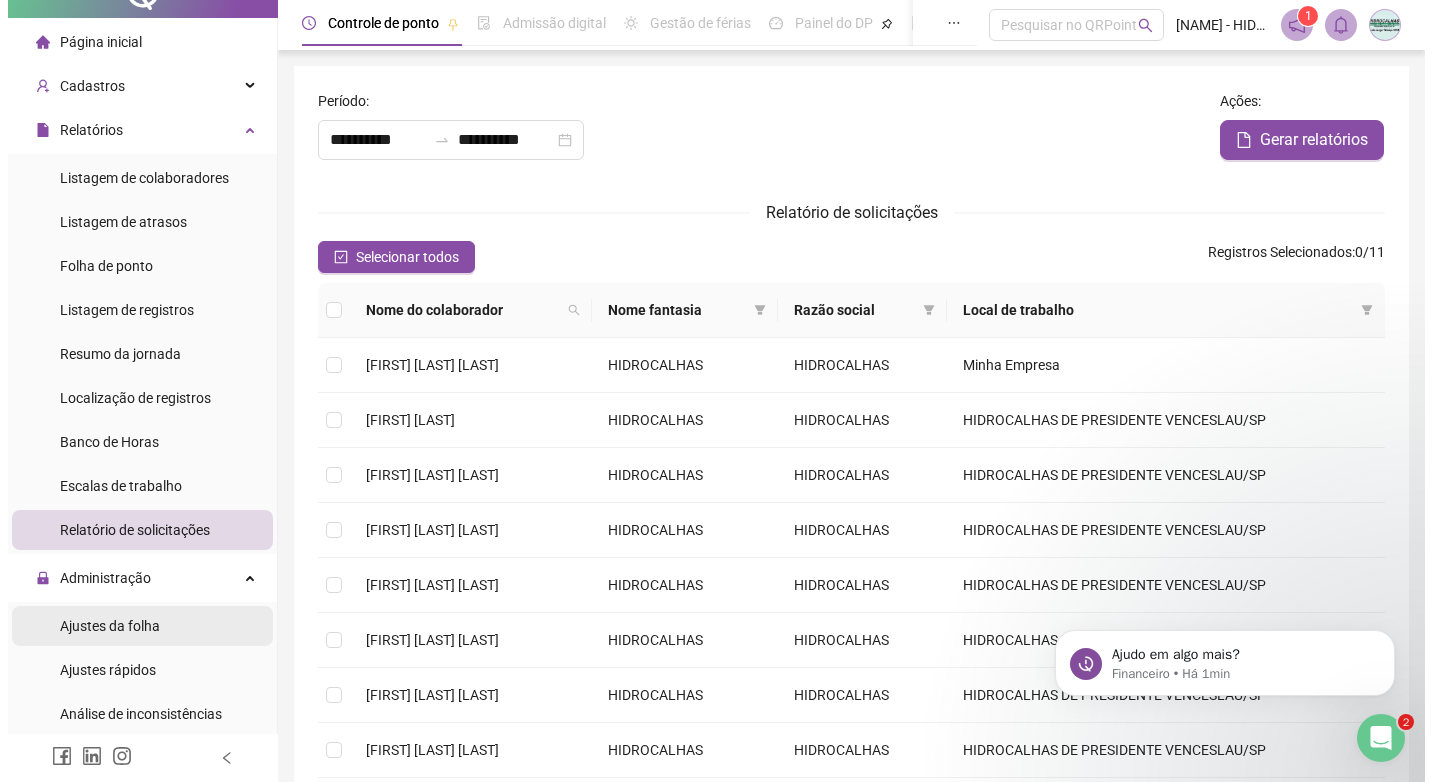 scroll, scrollTop: 0, scrollLeft: 0, axis: both 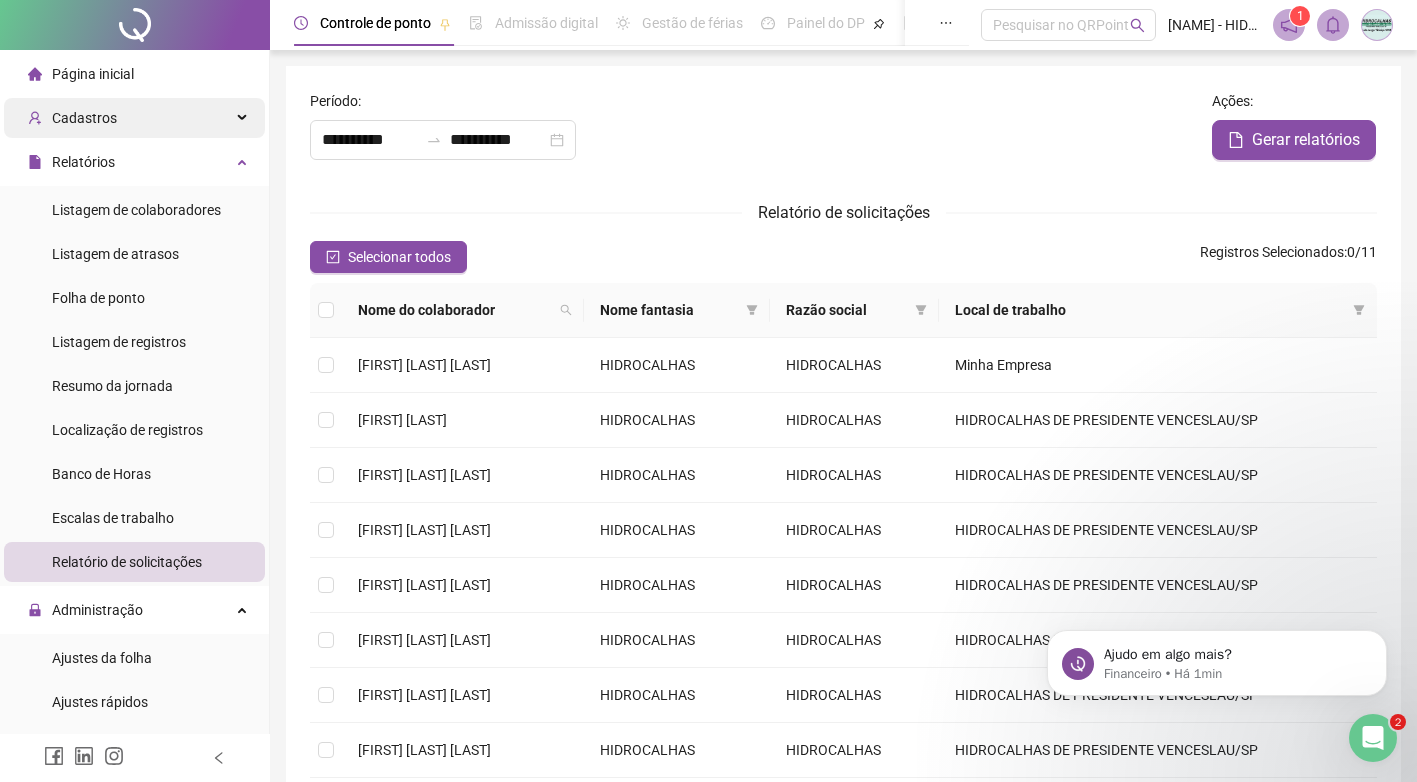 click on "Cadastros" at bounding box center (134, 118) 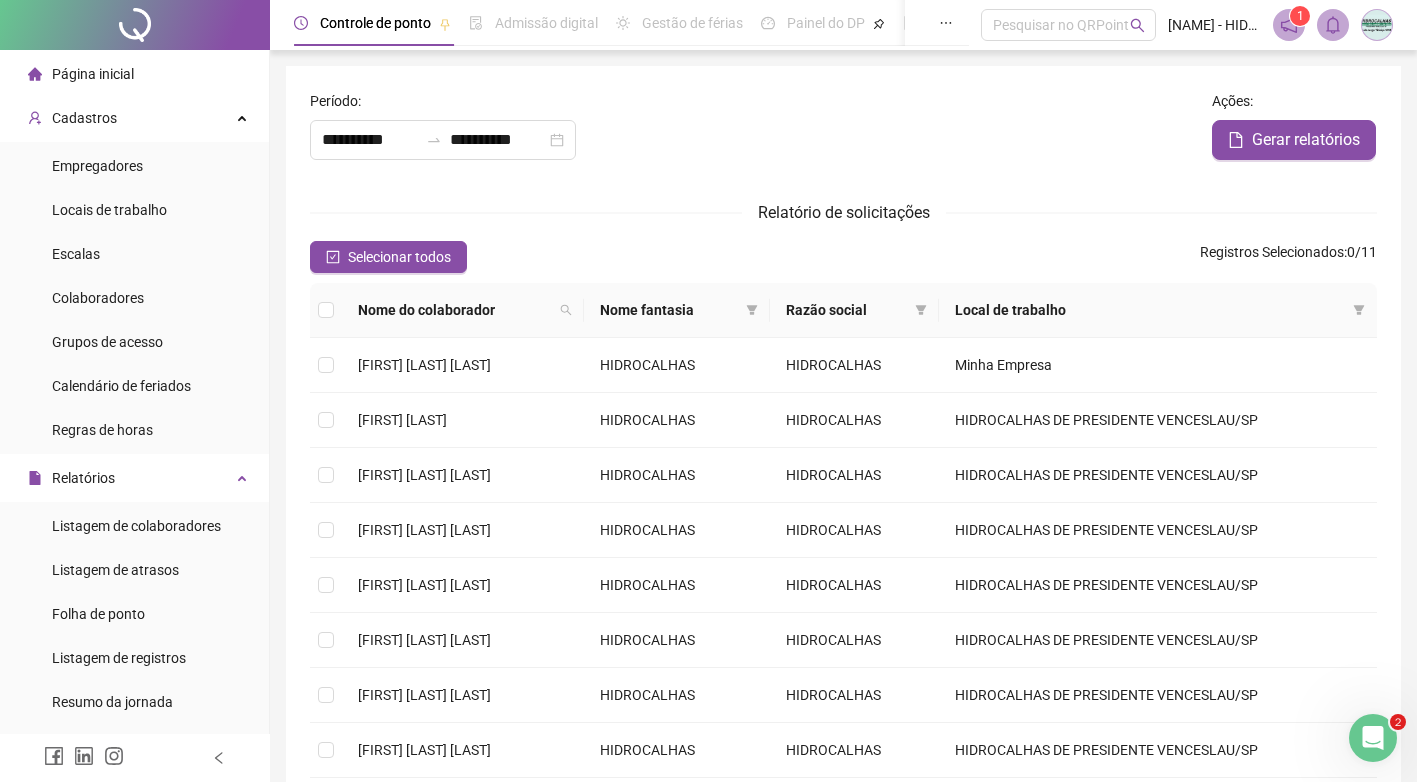 click on "Página inicial" at bounding box center [93, 74] 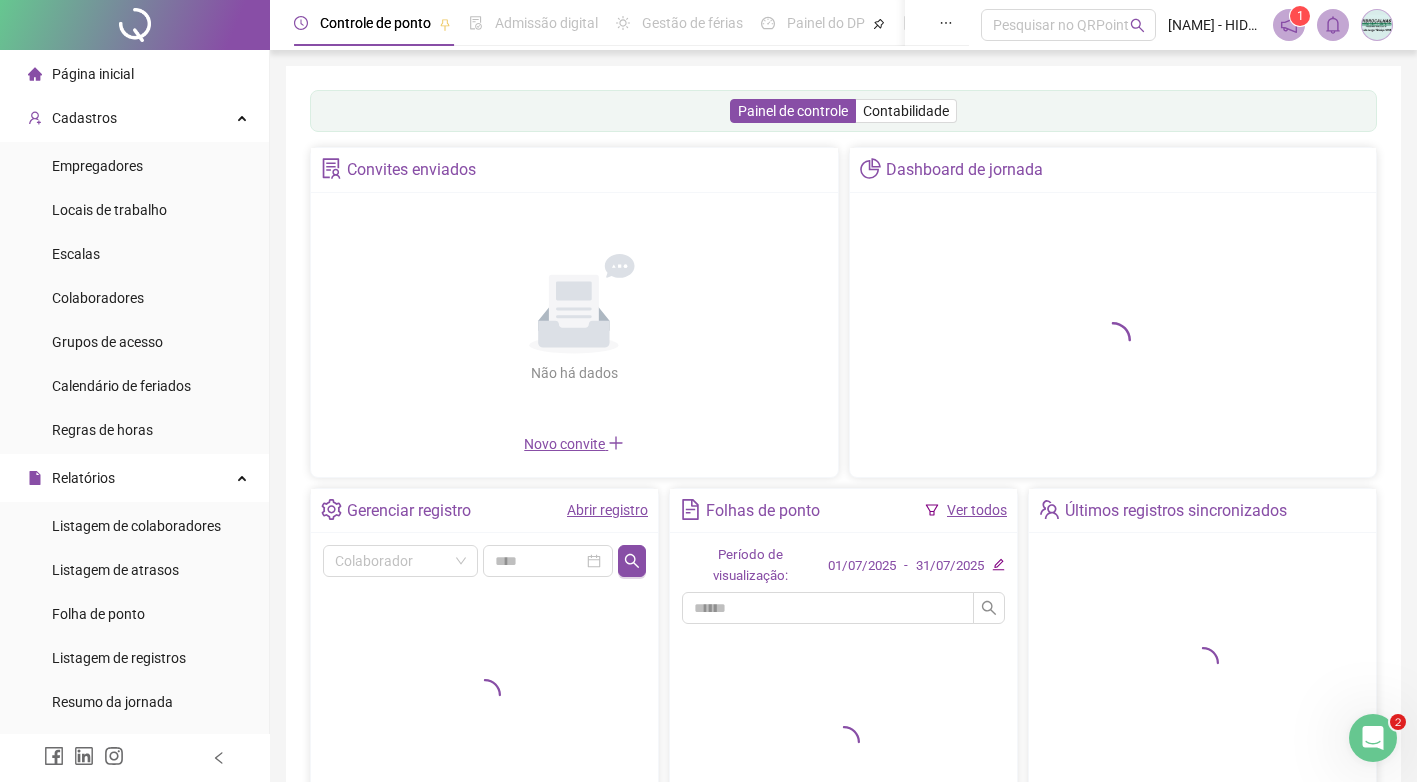 click on "Ver todos" at bounding box center (977, 510) 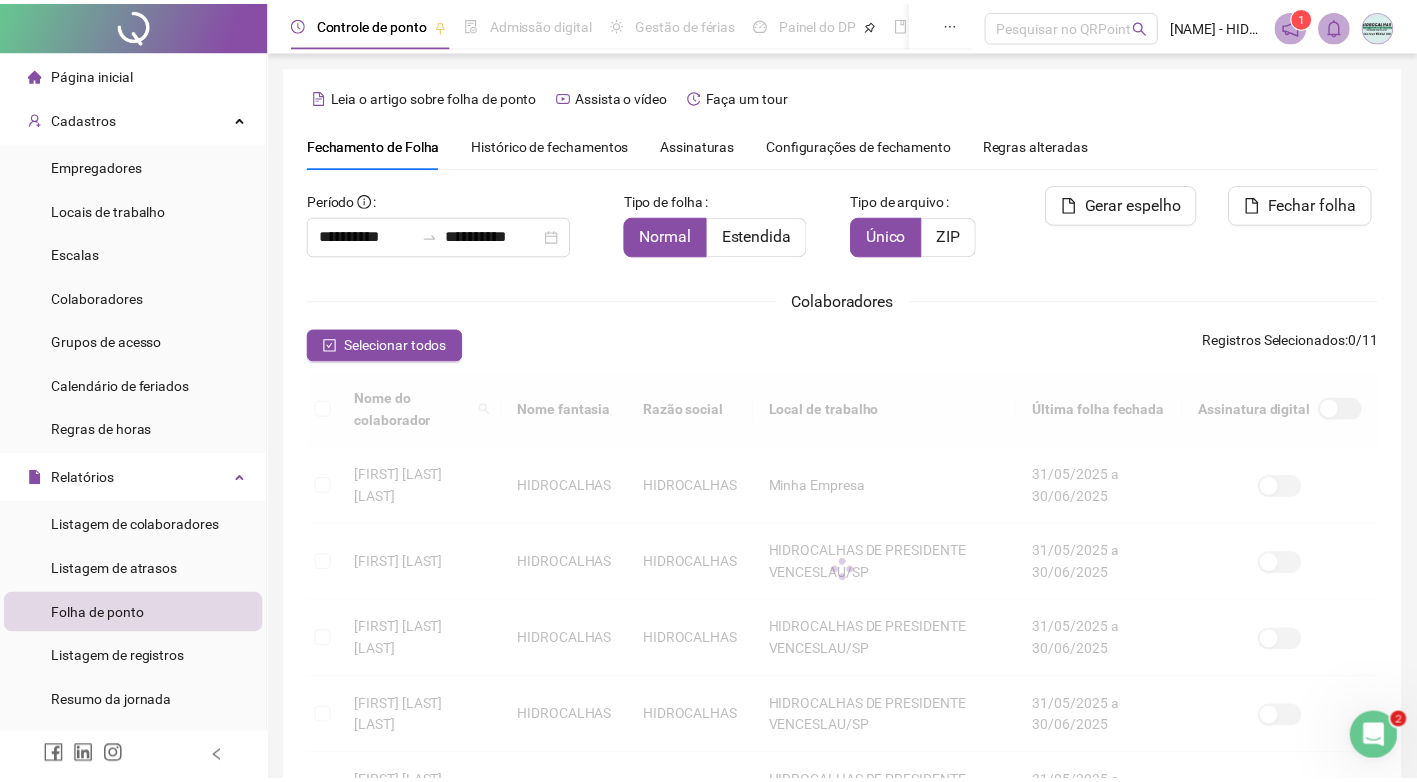 scroll, scrollTop: 19, scrollLeft: 0, axis: vertical 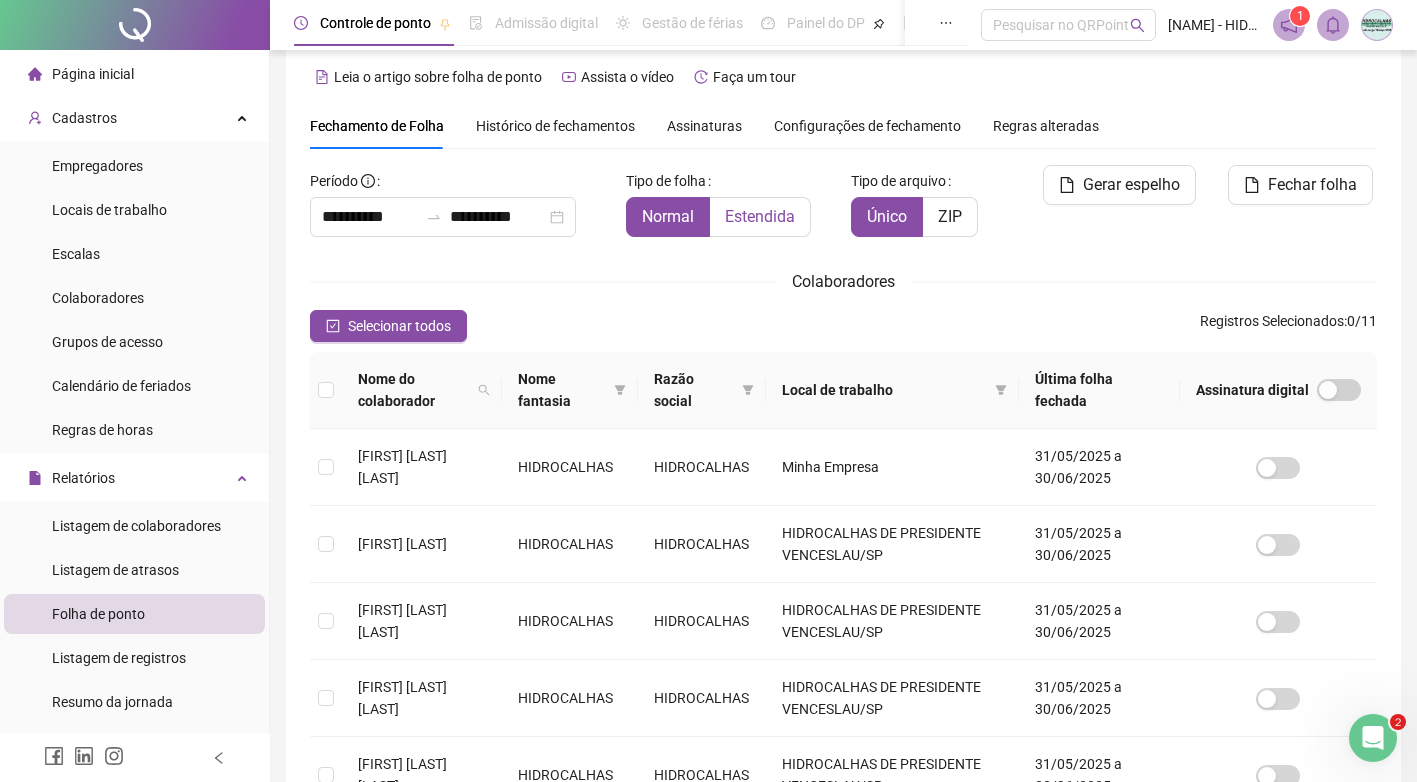 click on "Estendida" at bounding box center [760, 216] 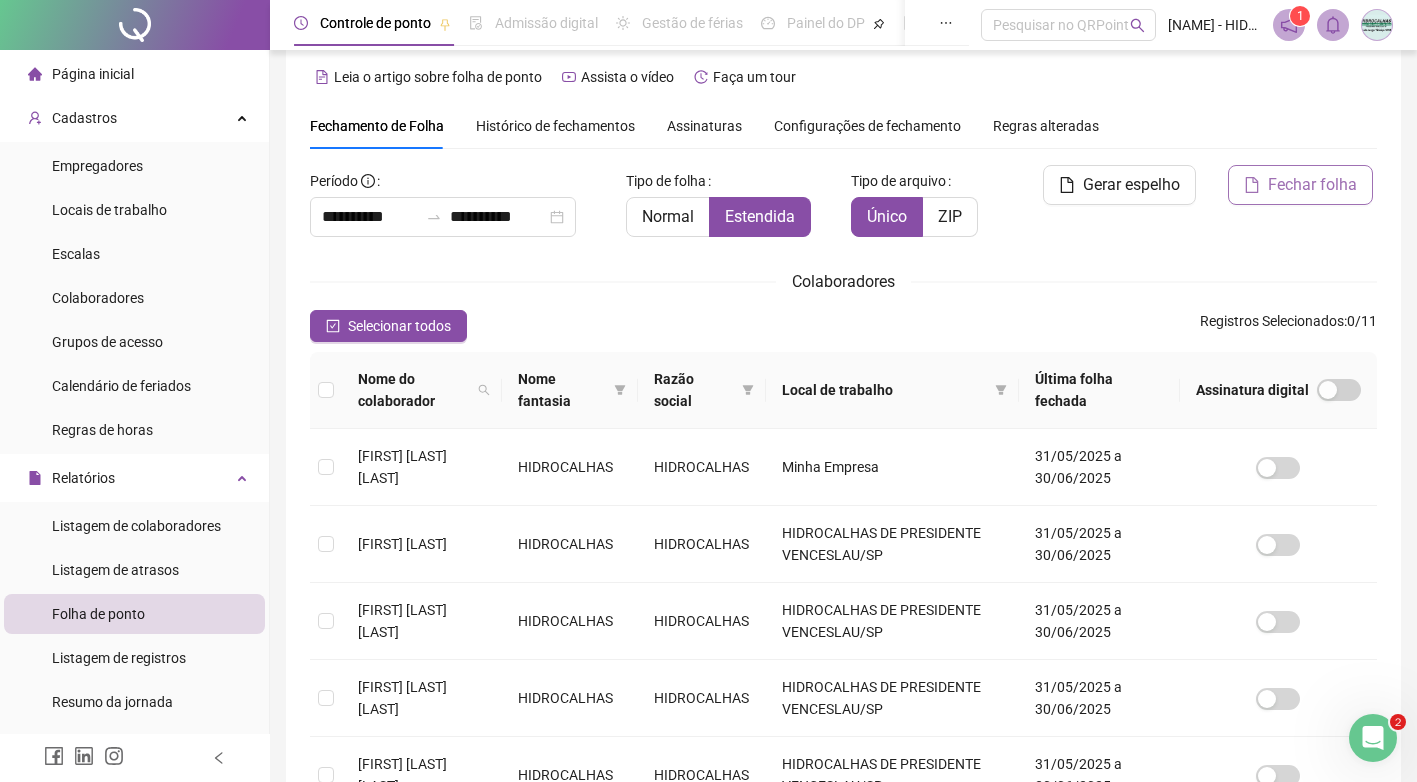 click on "Fechar folha" at bounding box center (1312, 185) 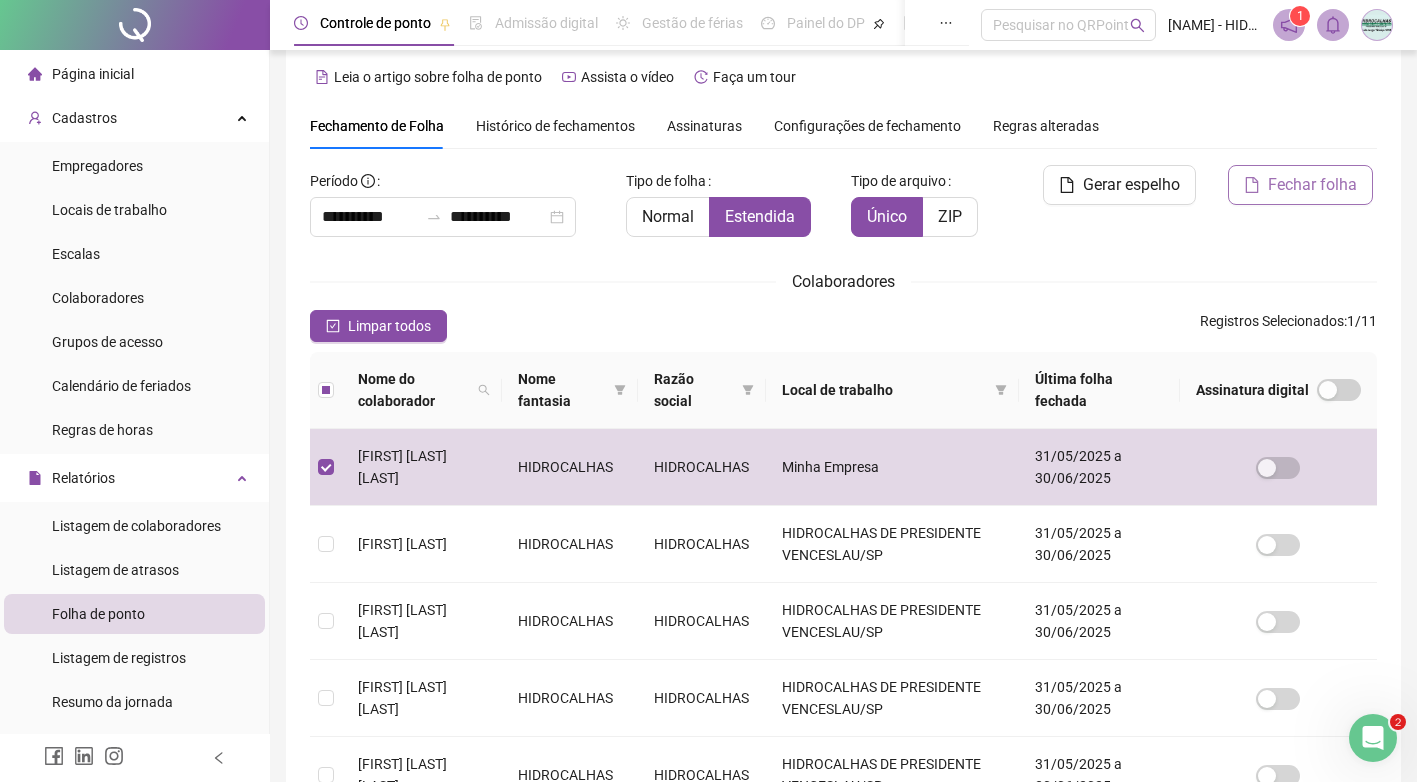 click 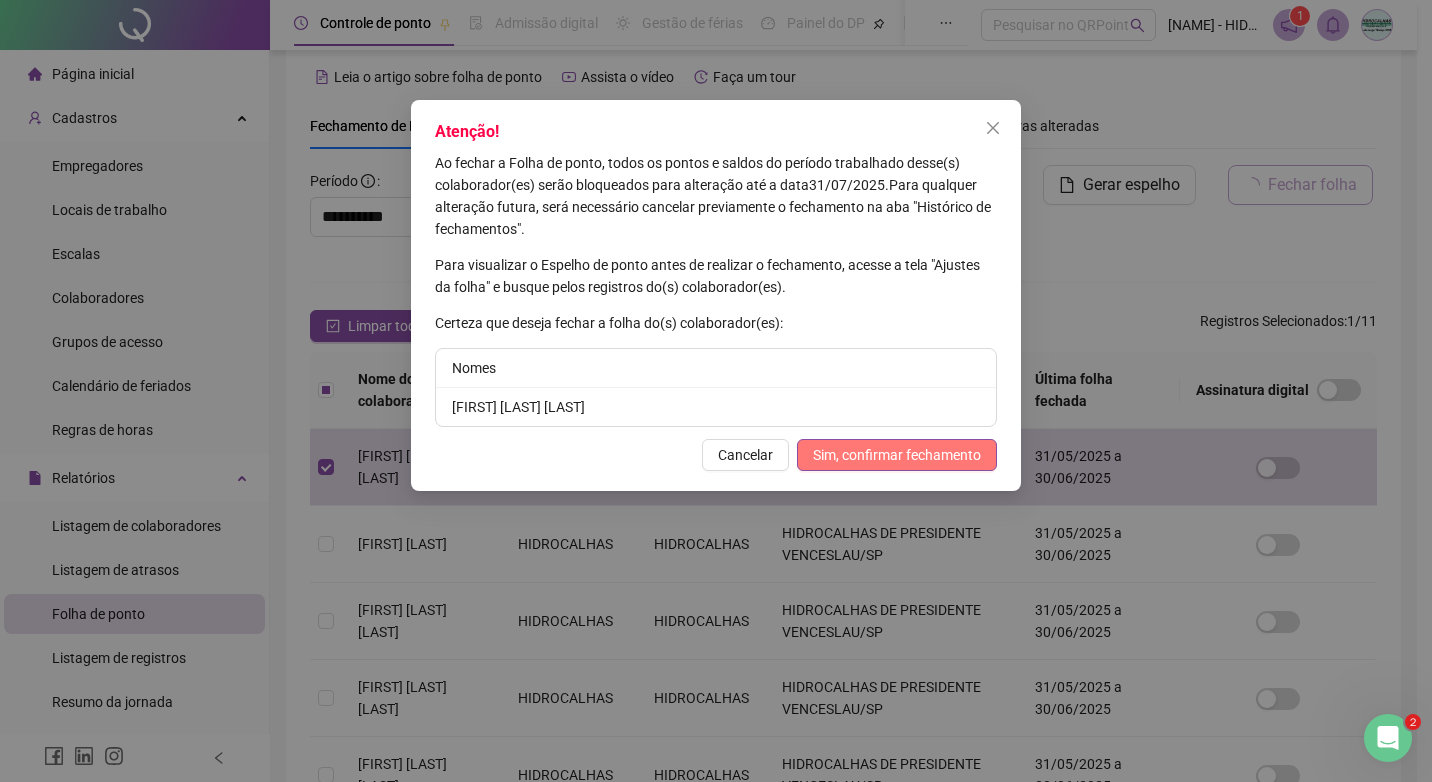 click on "Sim, confirmar fechamento" at bounding box center (897, 455) 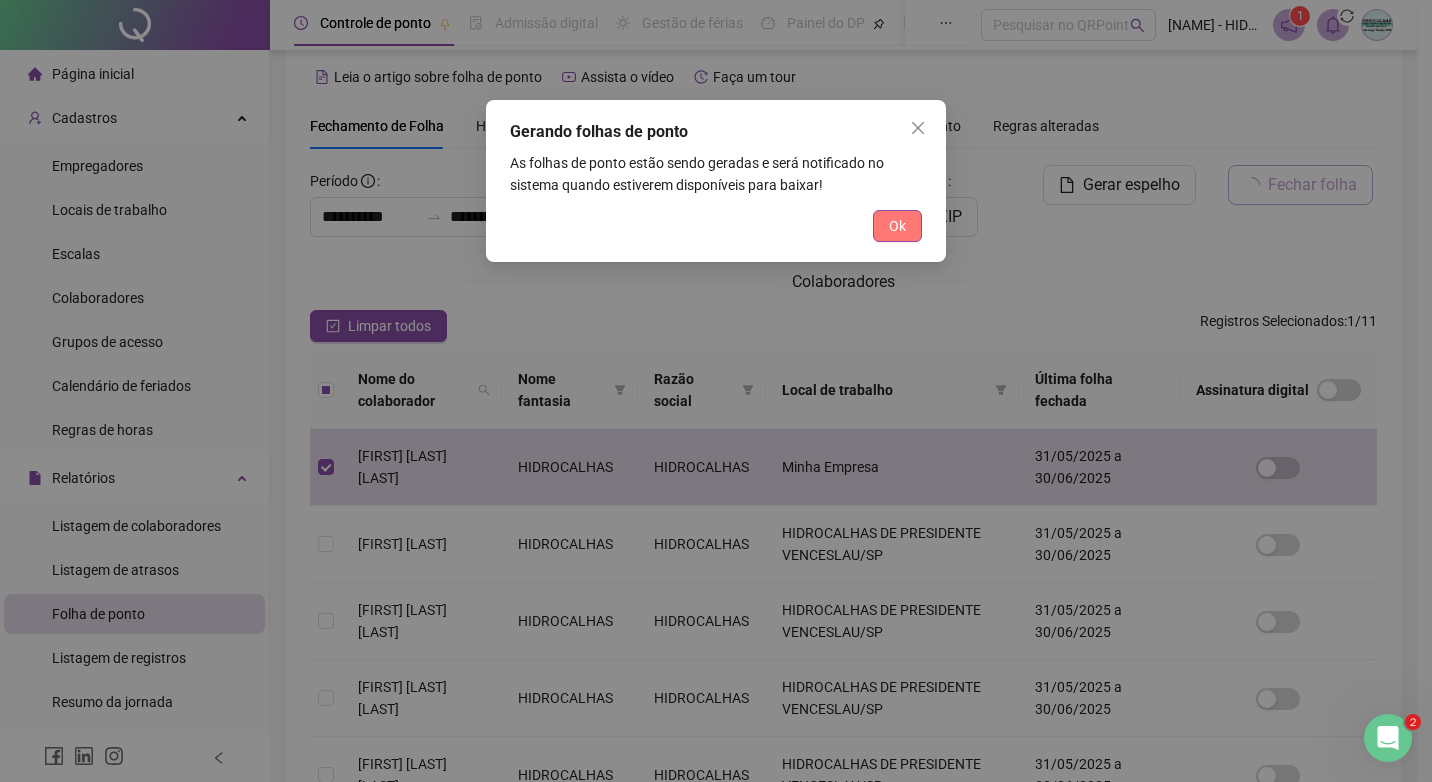 click on "Ok" at bounding box center [897, 226] 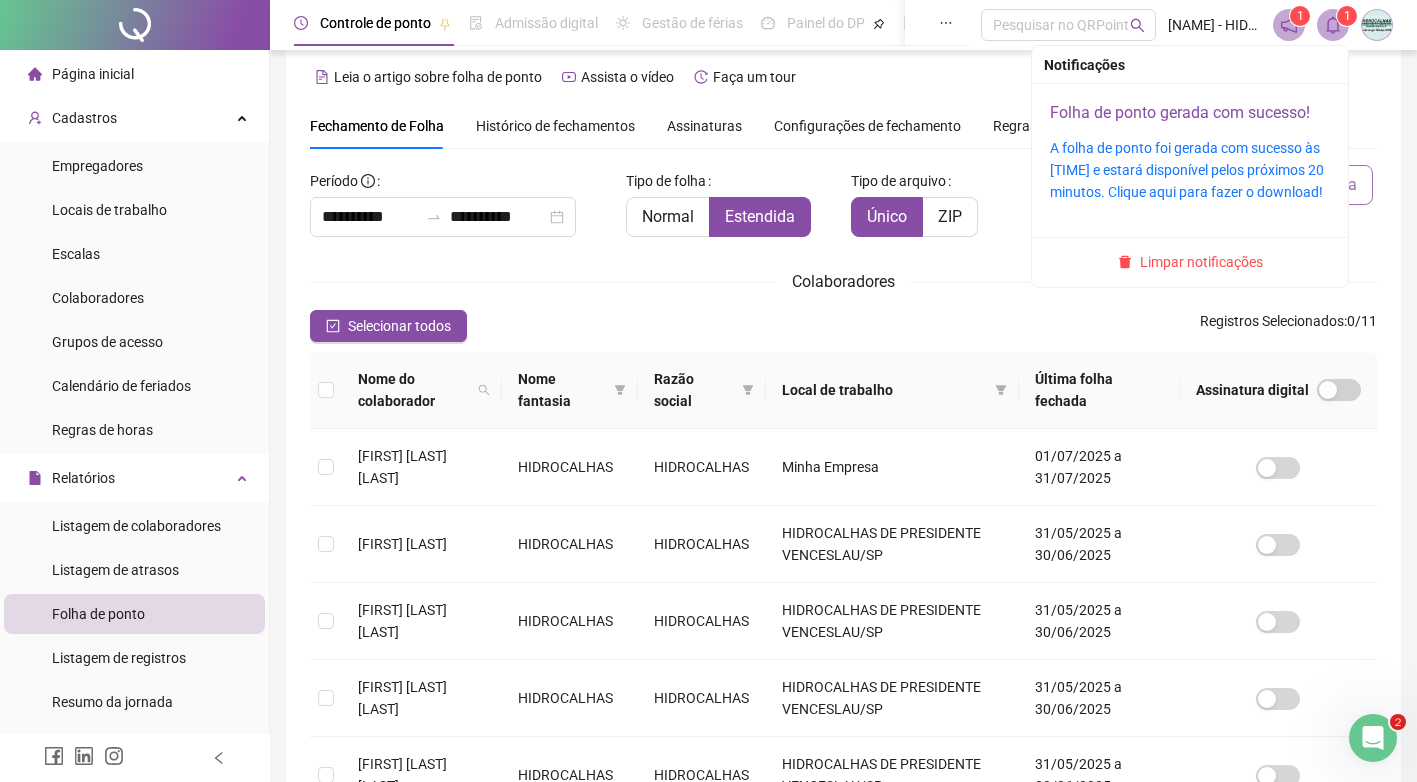 click on "Folha de ponto gerada com sucesso!" at bounding box center (1180, 112) 